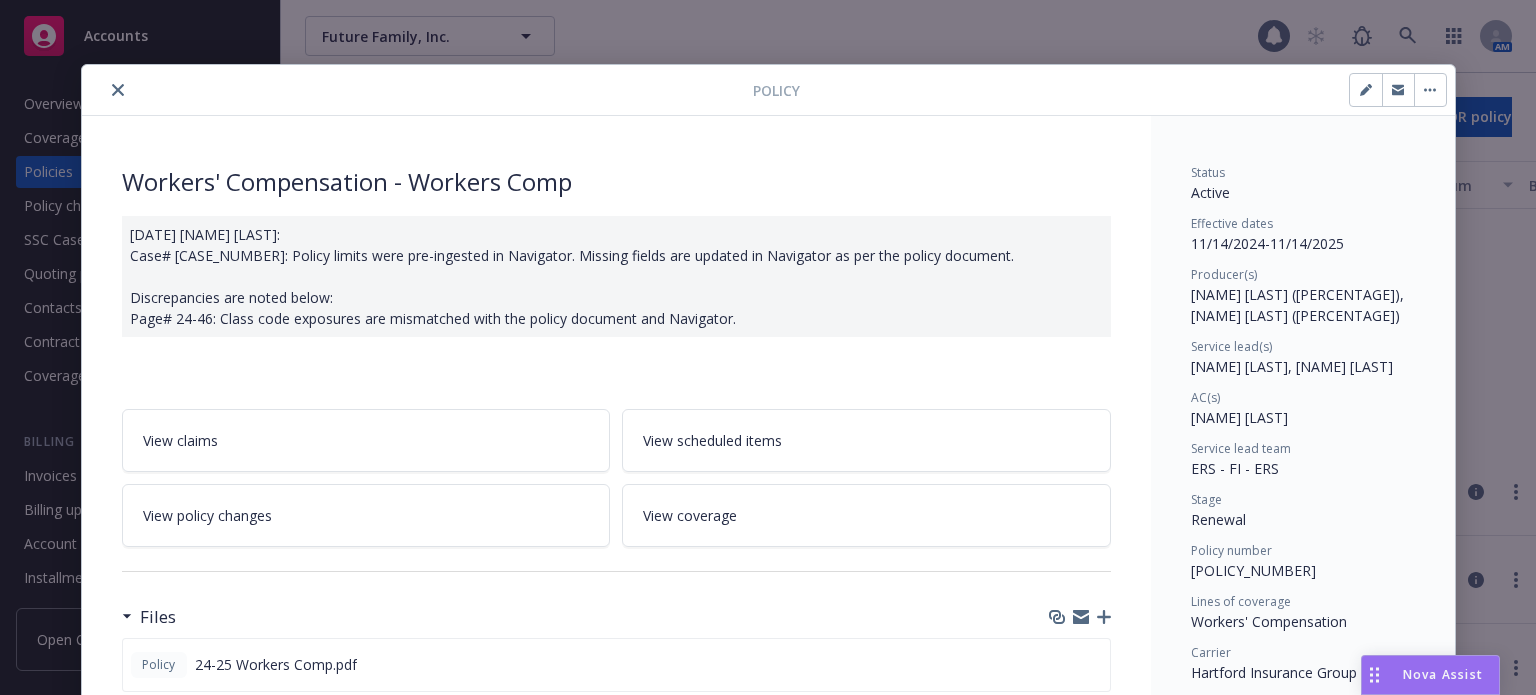 scroll, scrollTop: 0, scrollLeft: 0, axis: both 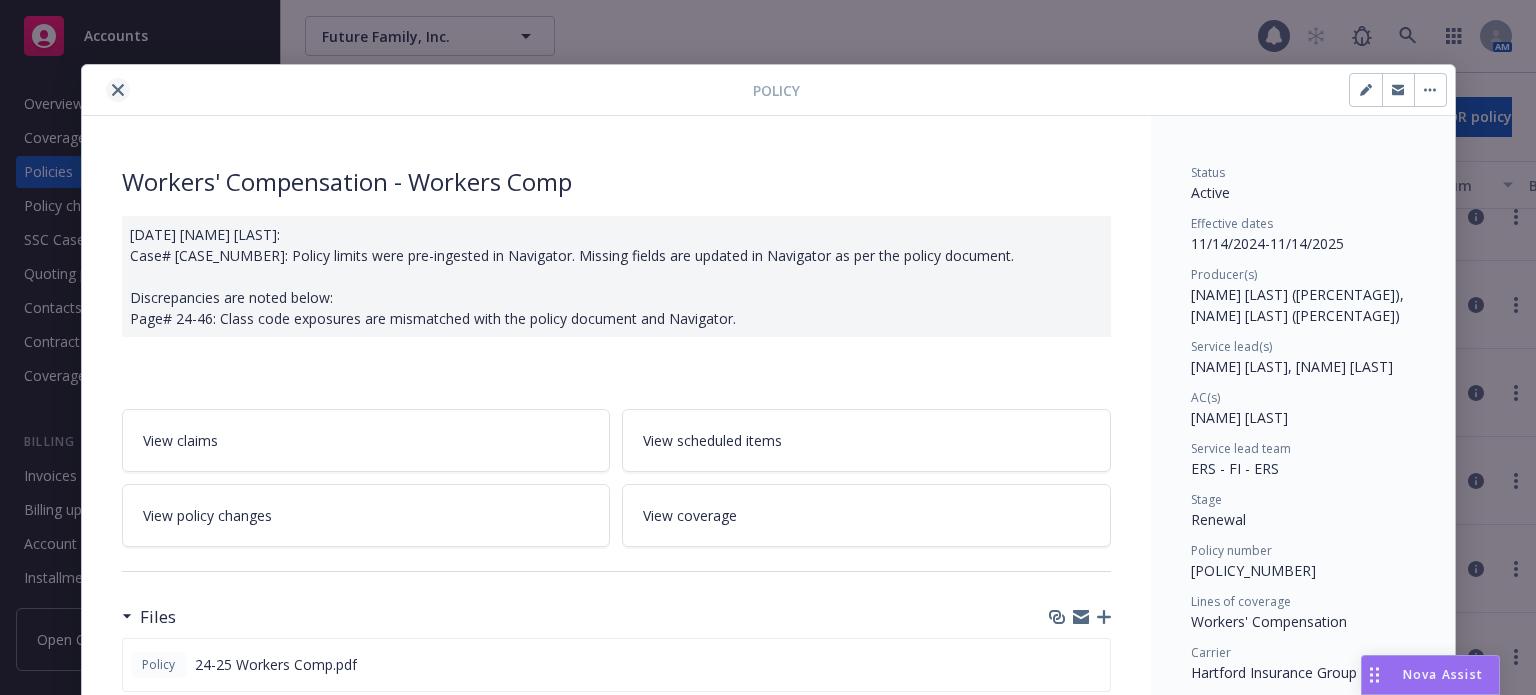 click 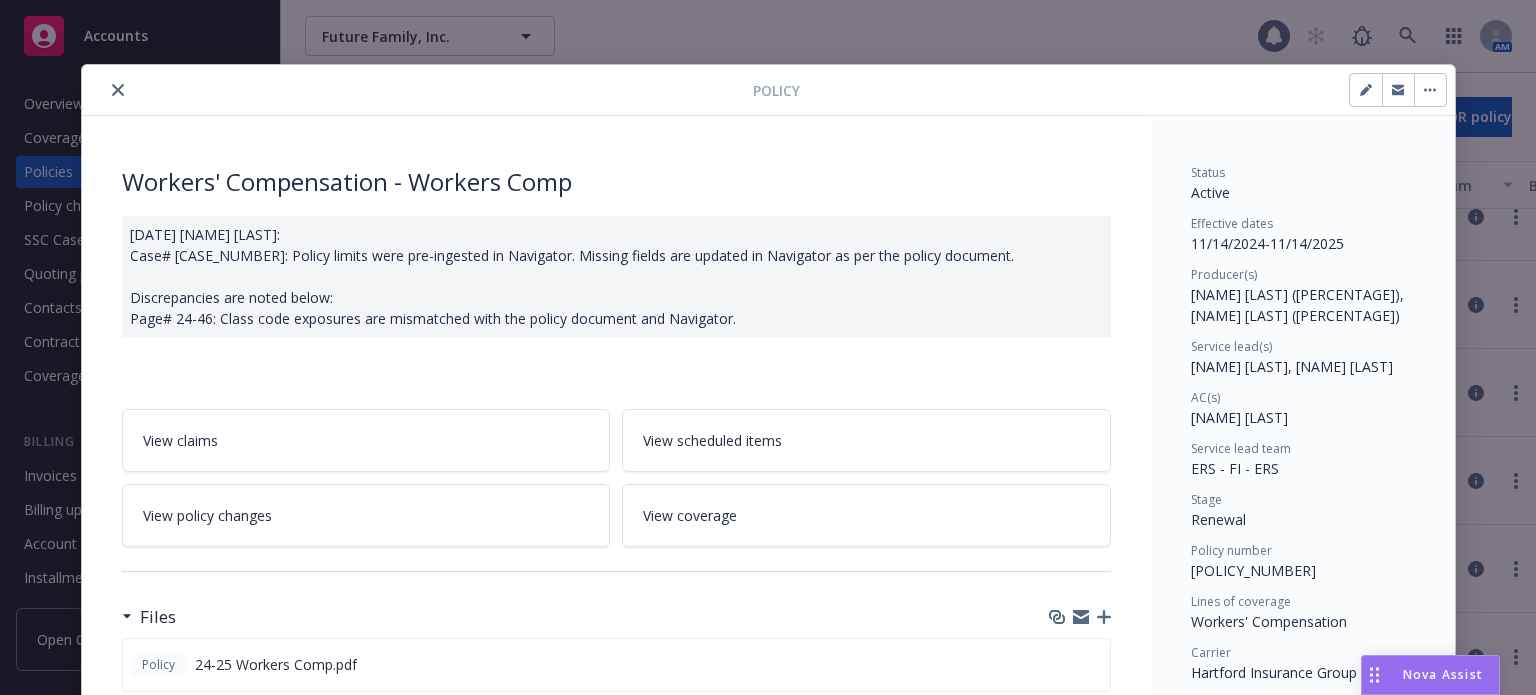 scroll, scrollTop: 83, scrollLeft: 0, axis: vertical 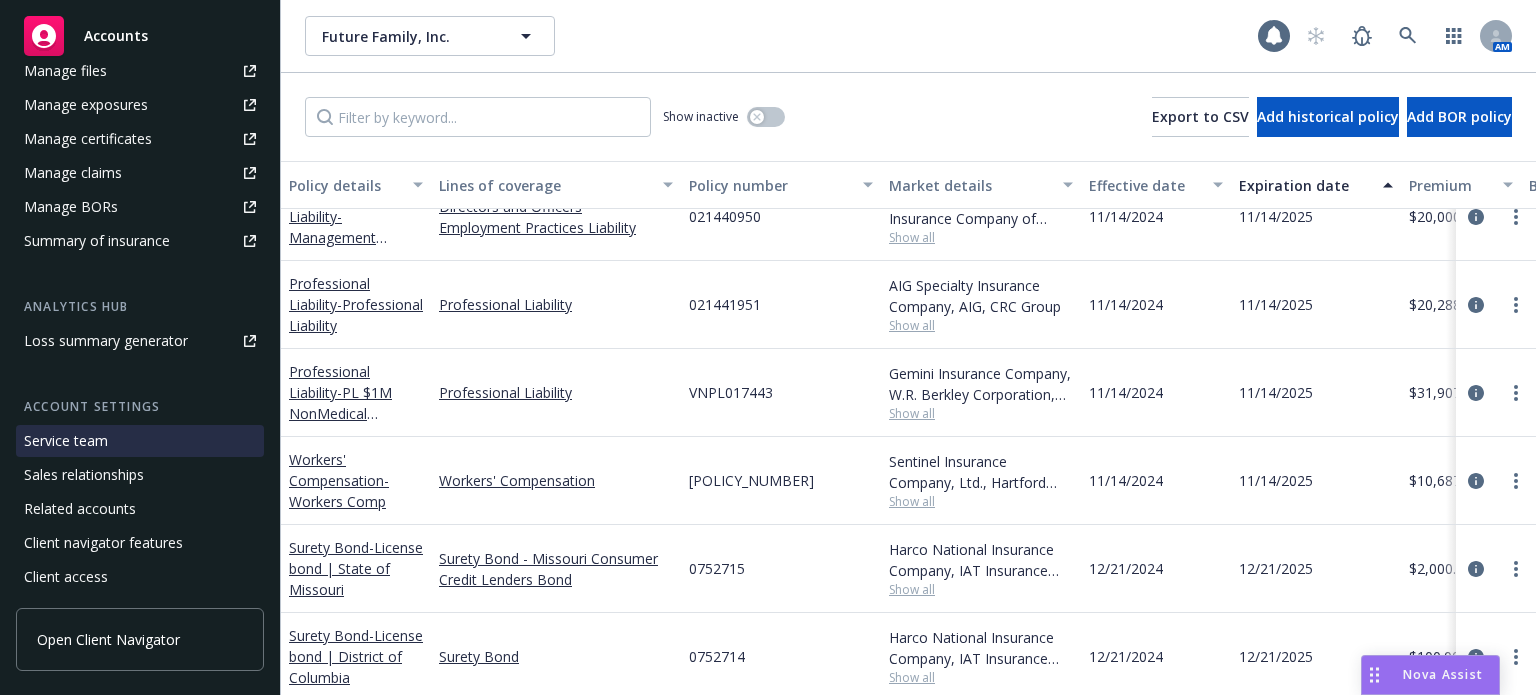 click on "Service team" at bounding box center (66, 441) 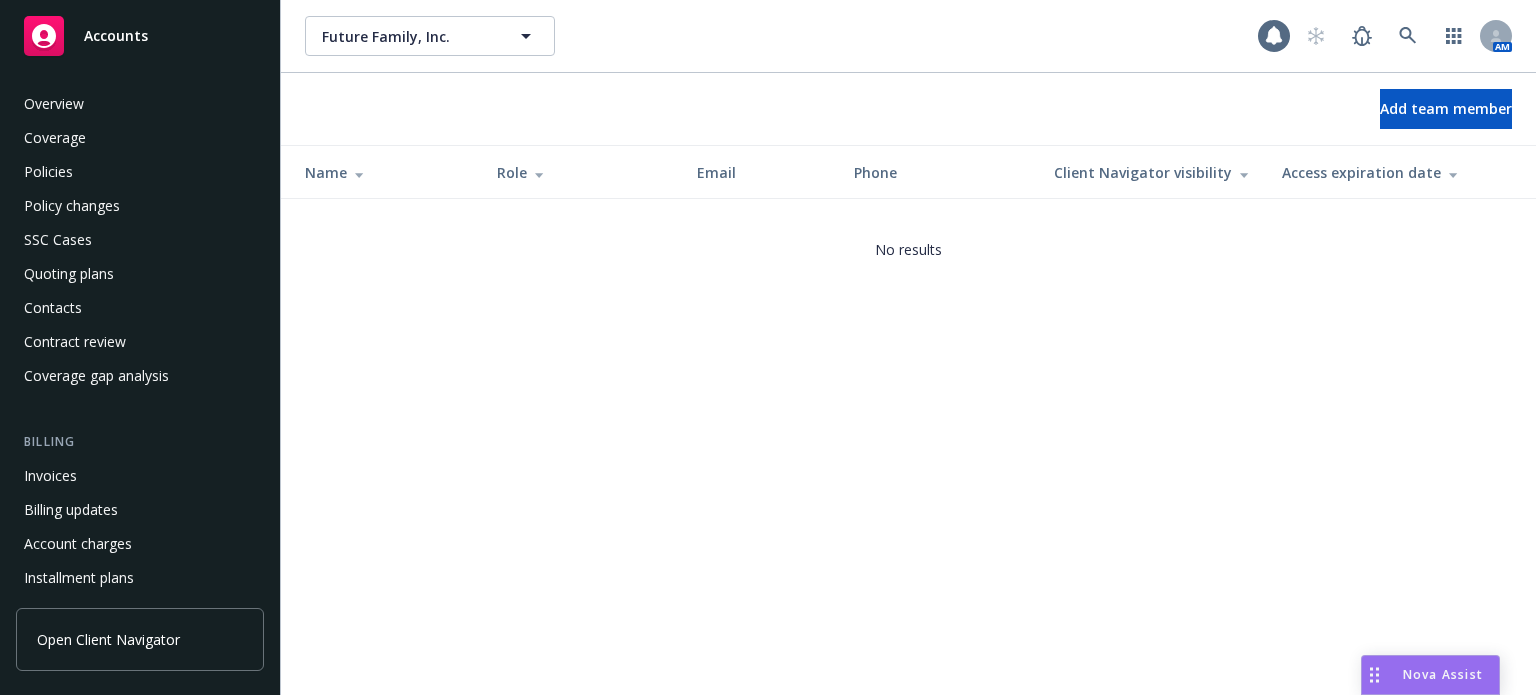 scroll, scrollTop: 607, scrollLeft: 0, axis: vertical 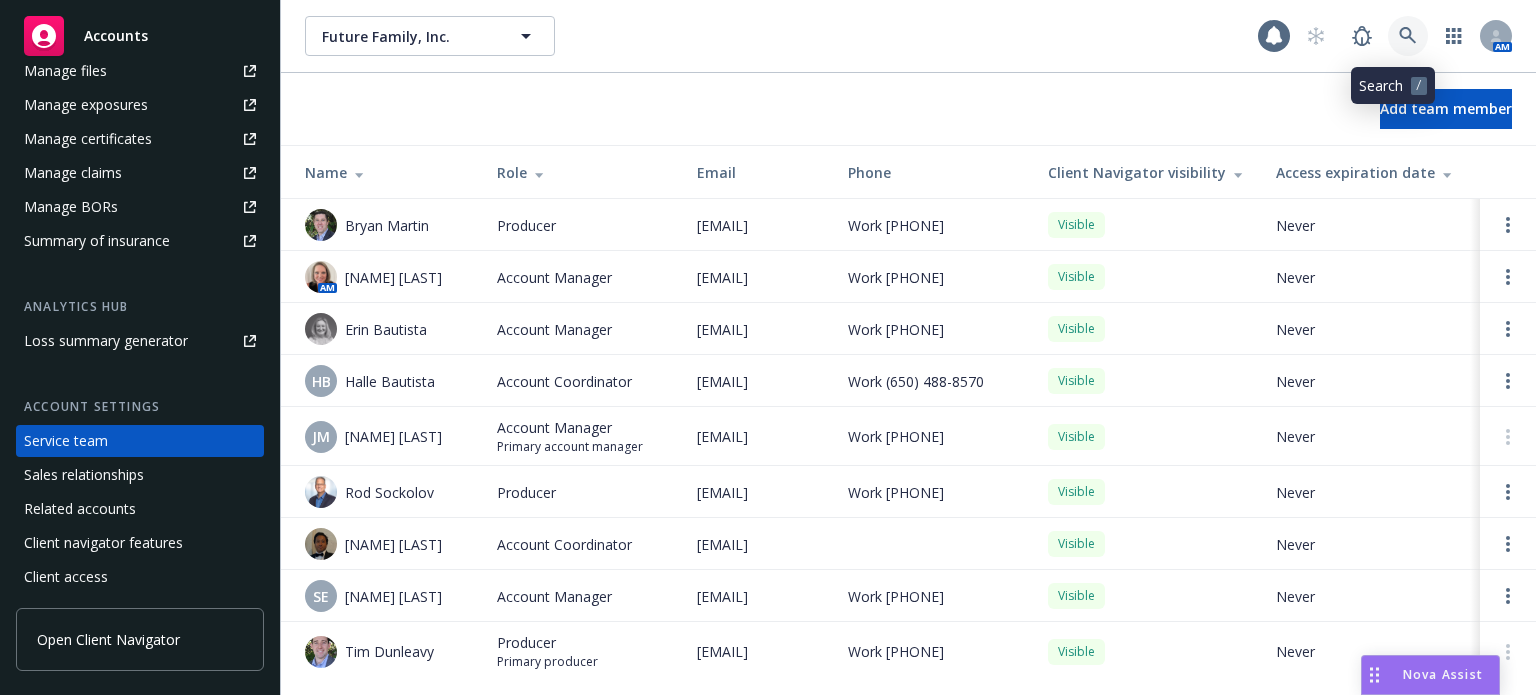 click at bounding box center (1408, 36) 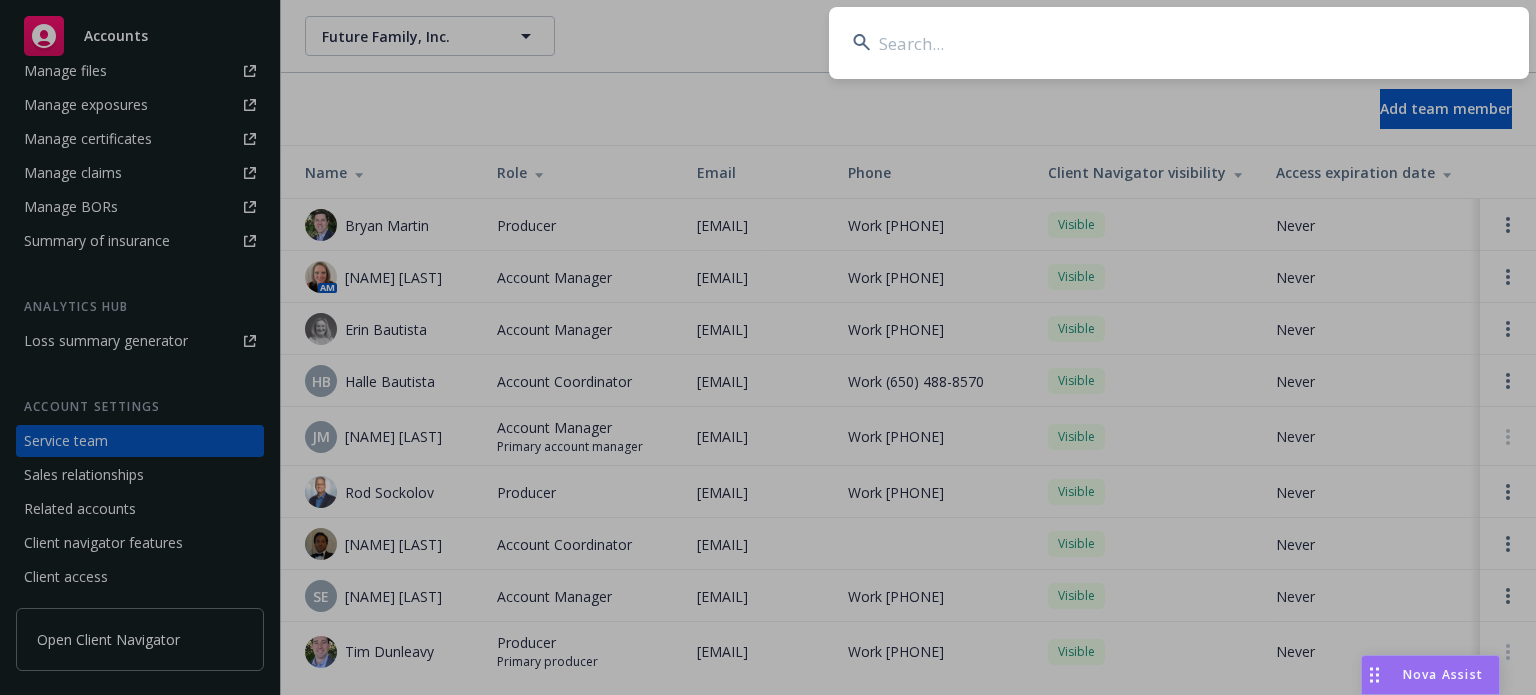 click at bounding box center [1179, 43] 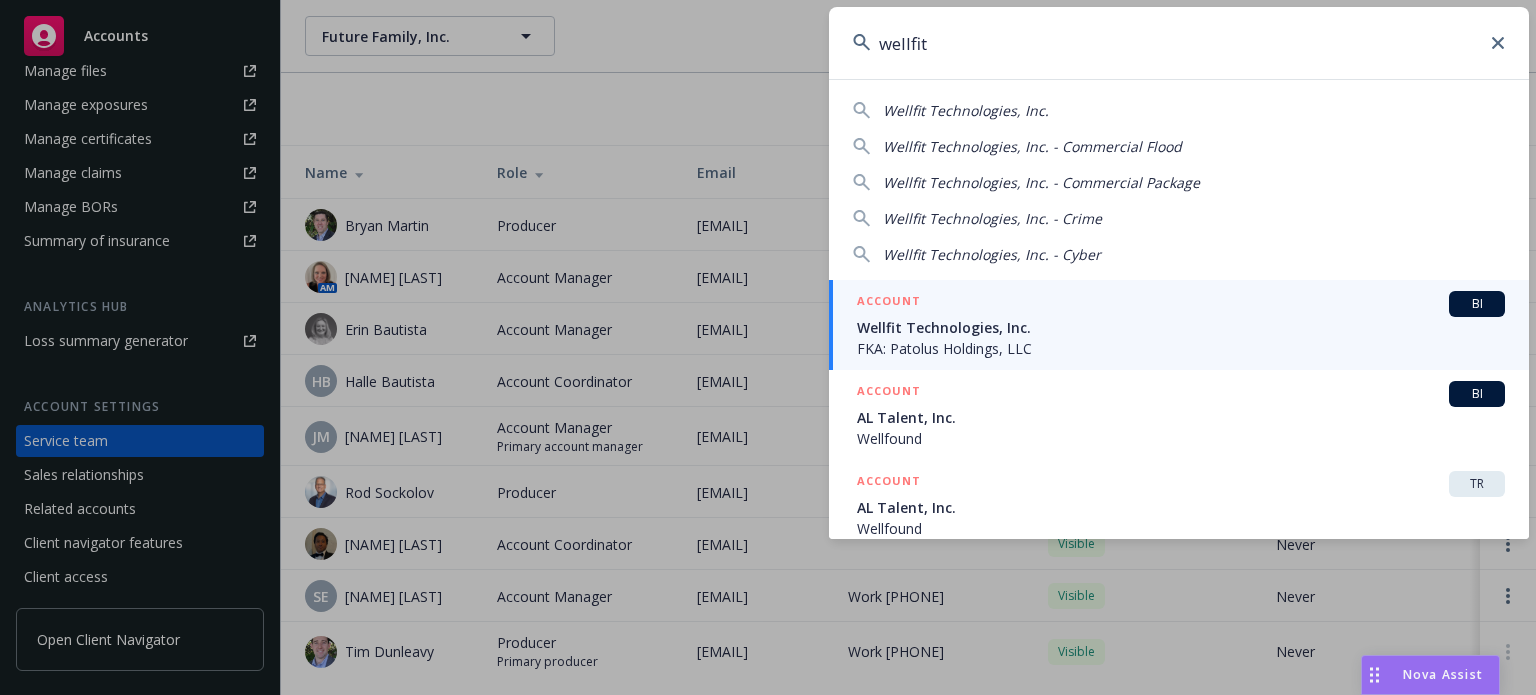 type on "wellfit" 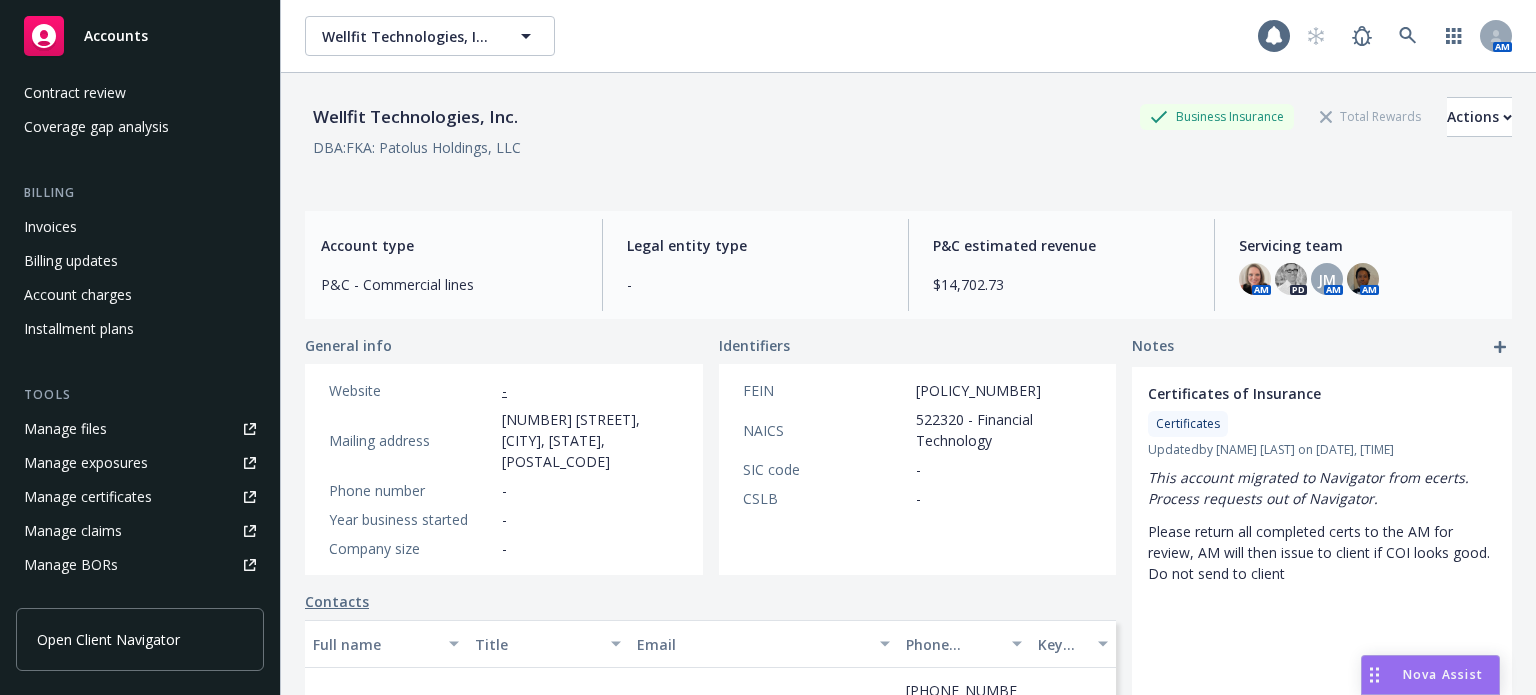 scroll, scrollTop: 300, scrollLeft: 0, axis: vertical 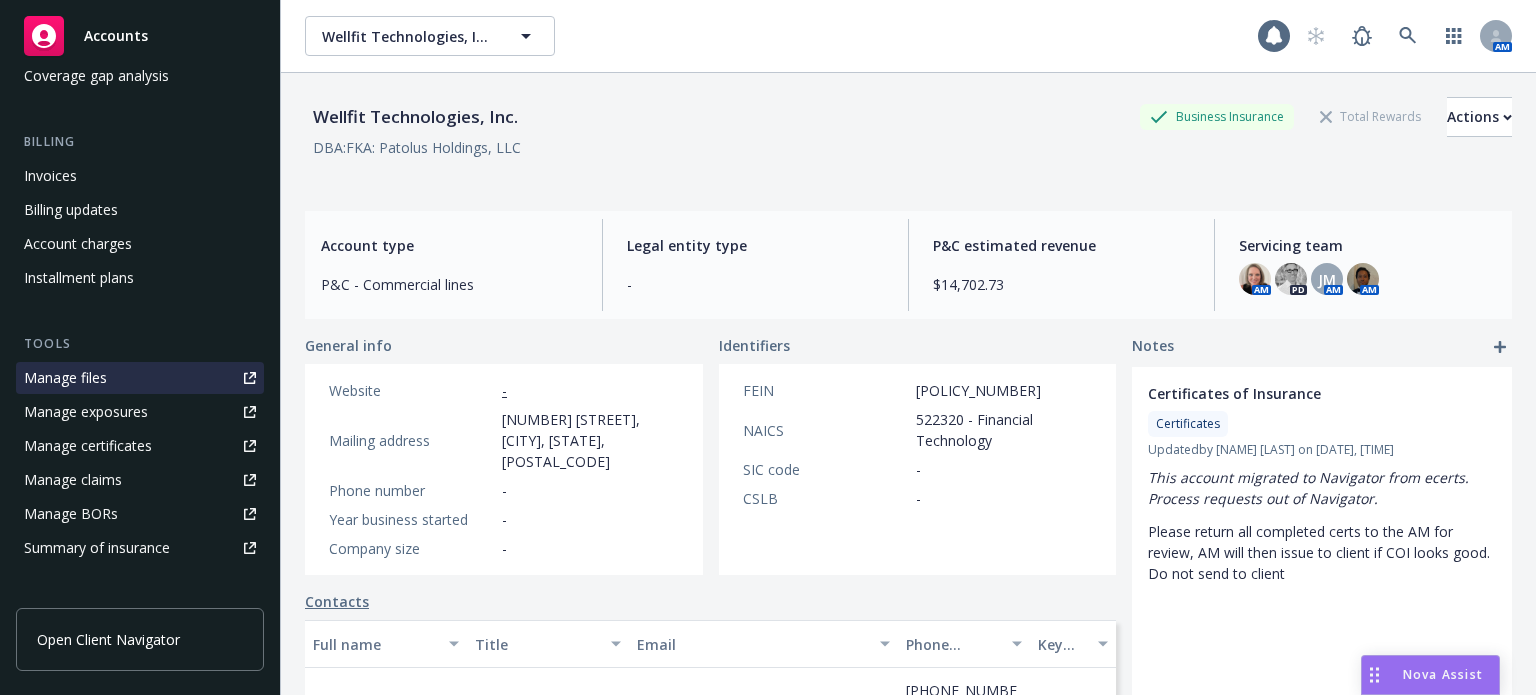 click on "Manage files" at bounding box center [140, 378] 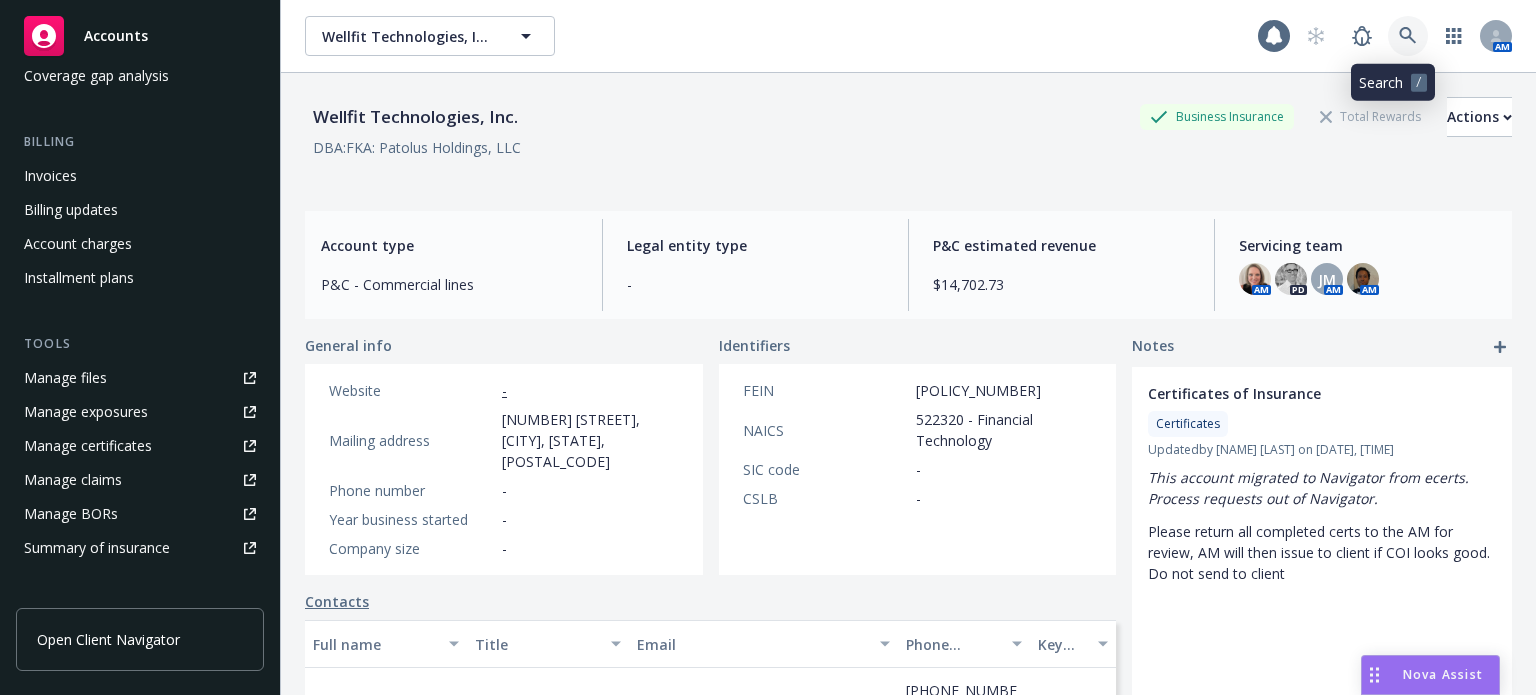 click 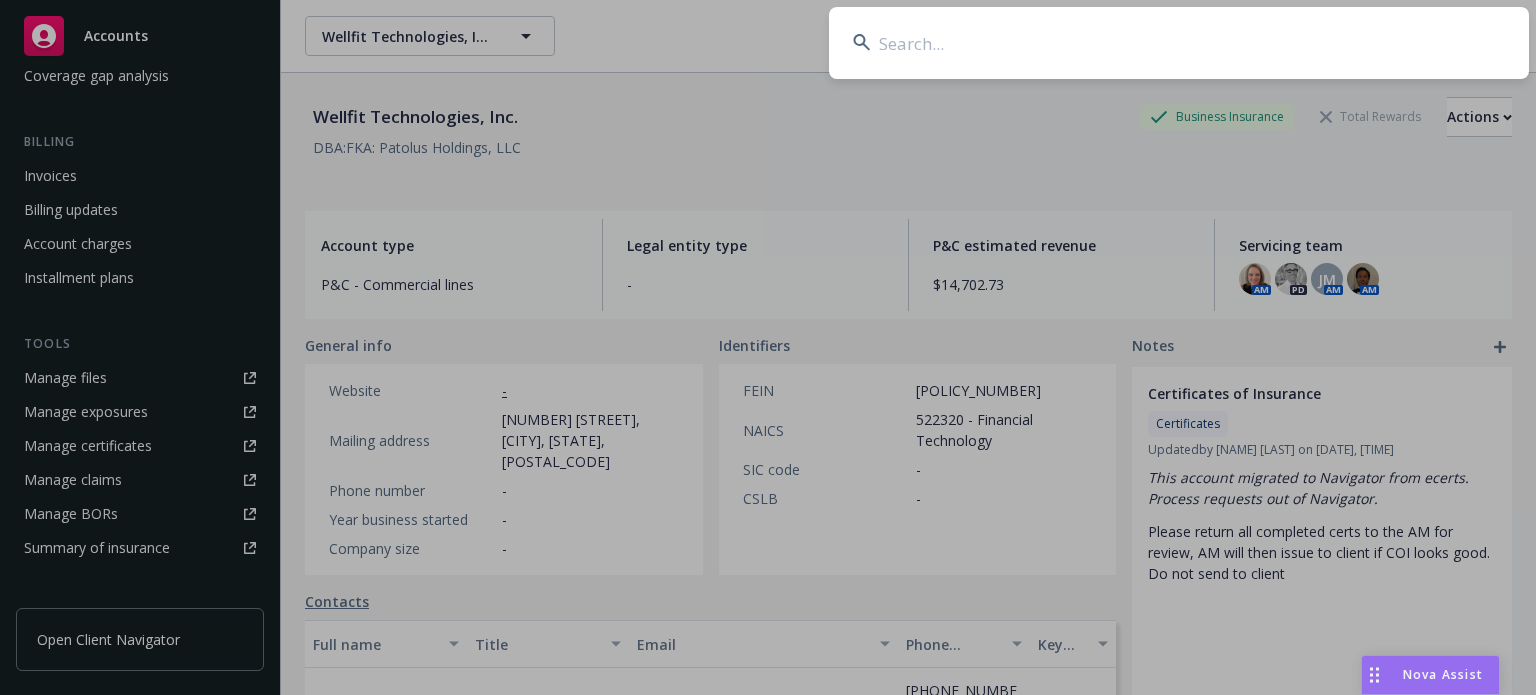 click at bounding box center (1179, 43) 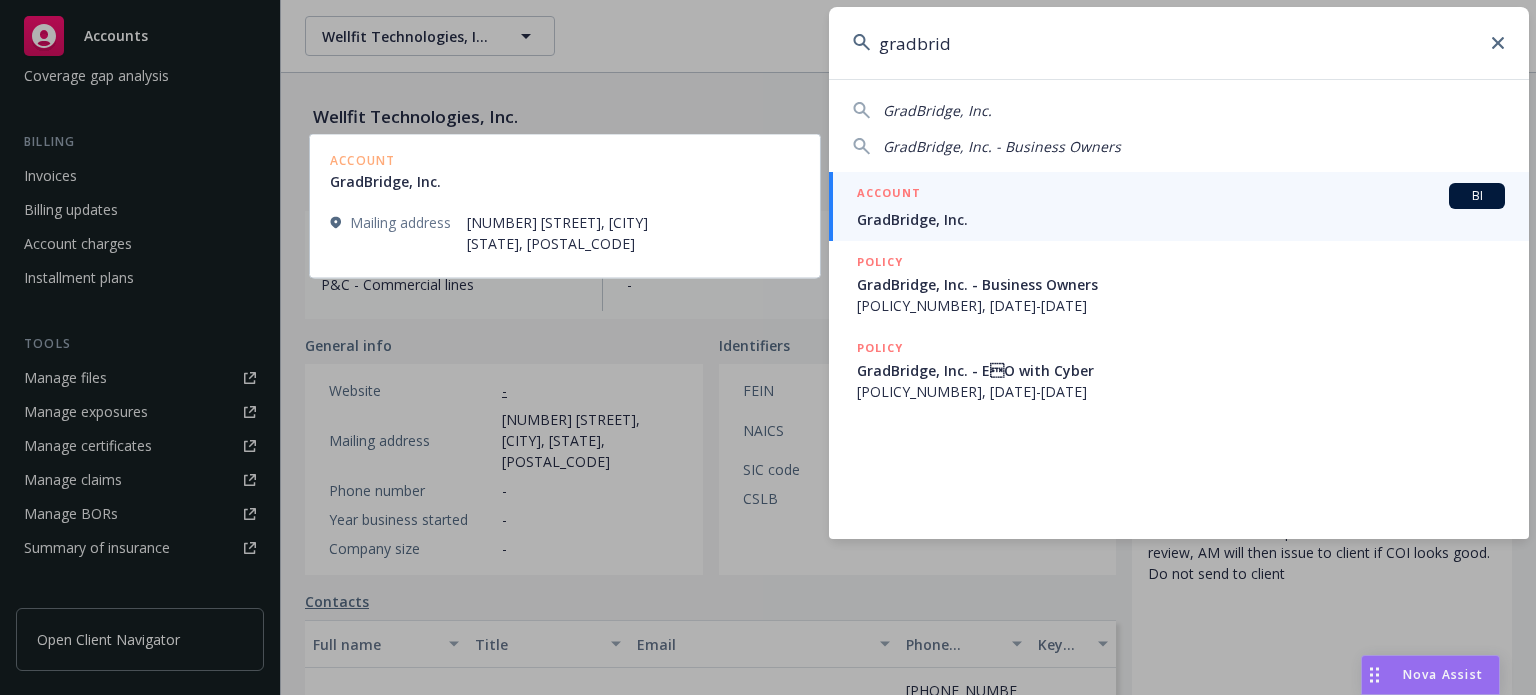type on "gradbrid" 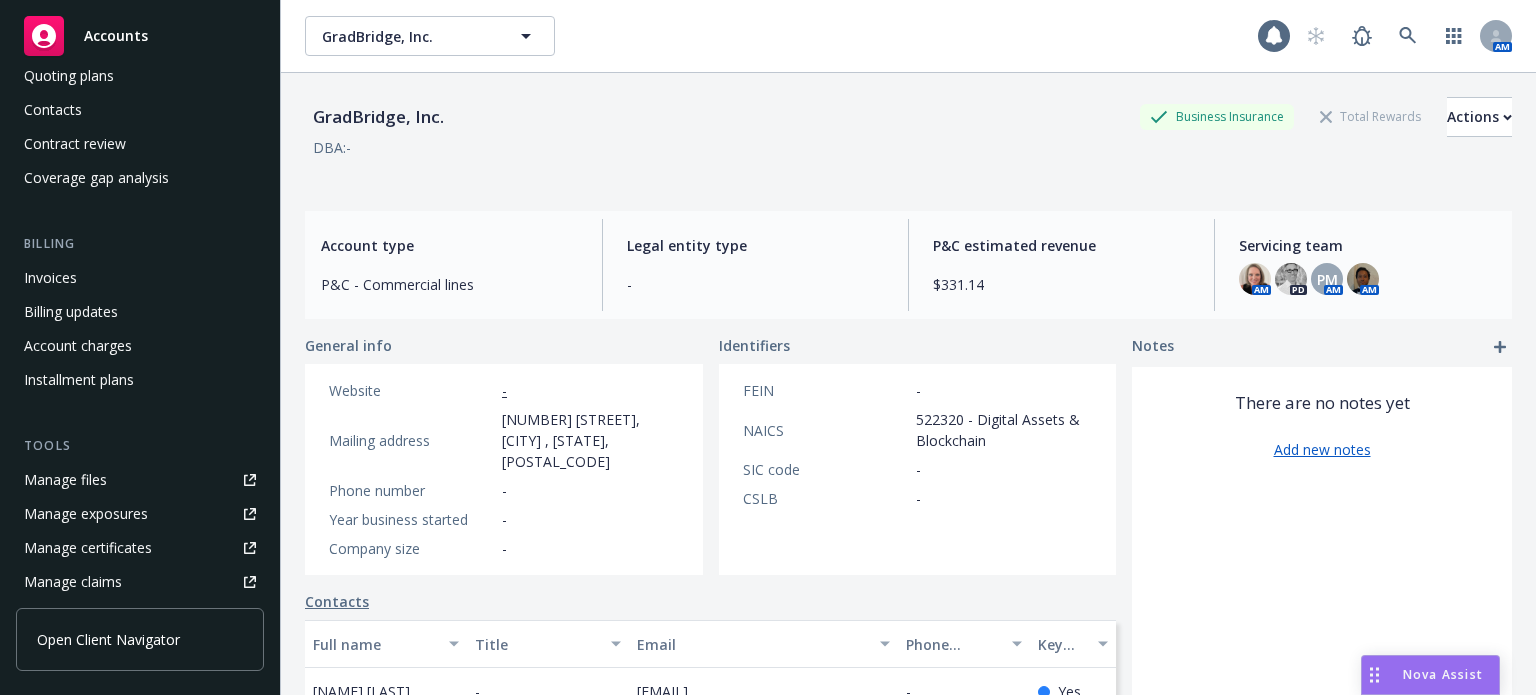 scroll, scrollTop: 0, scrollLeft: 0, axis: both 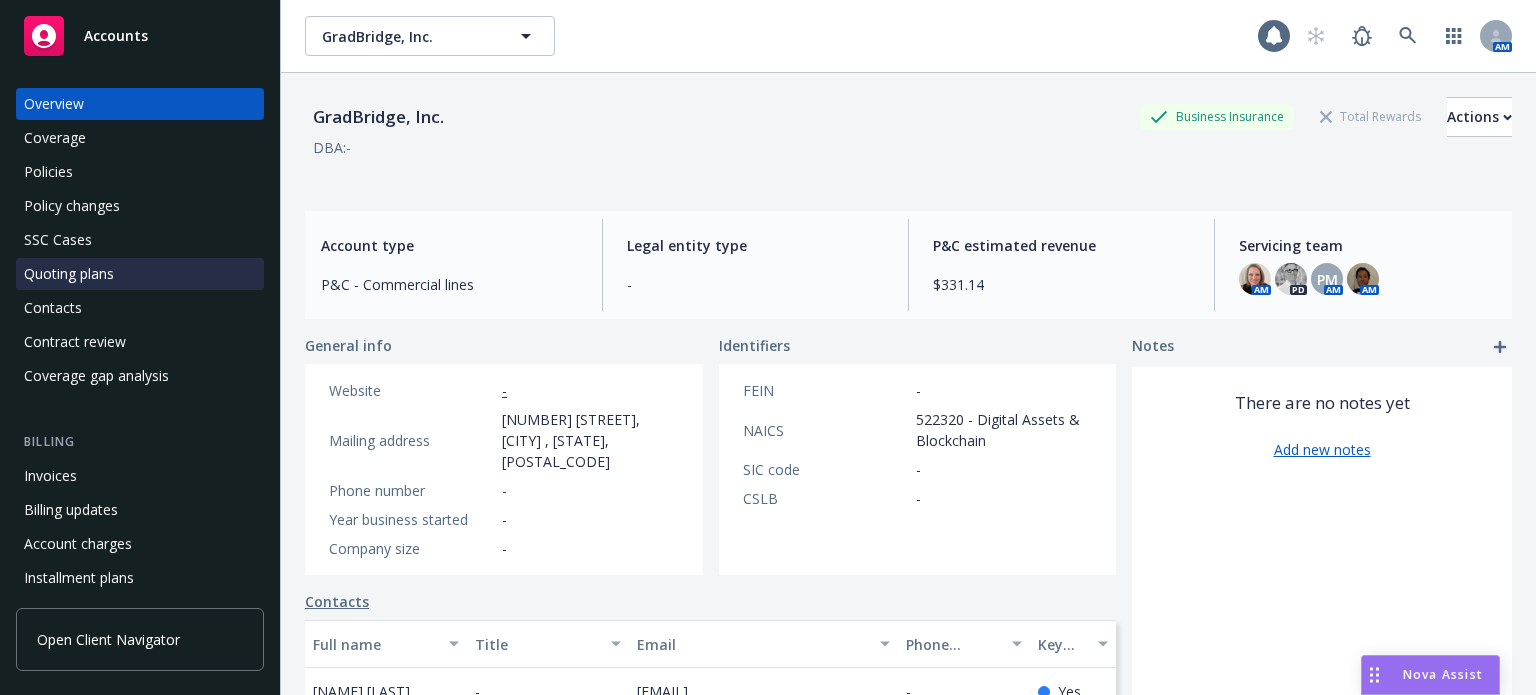 click on "Quoting plans" at bounding box center (69, 274) 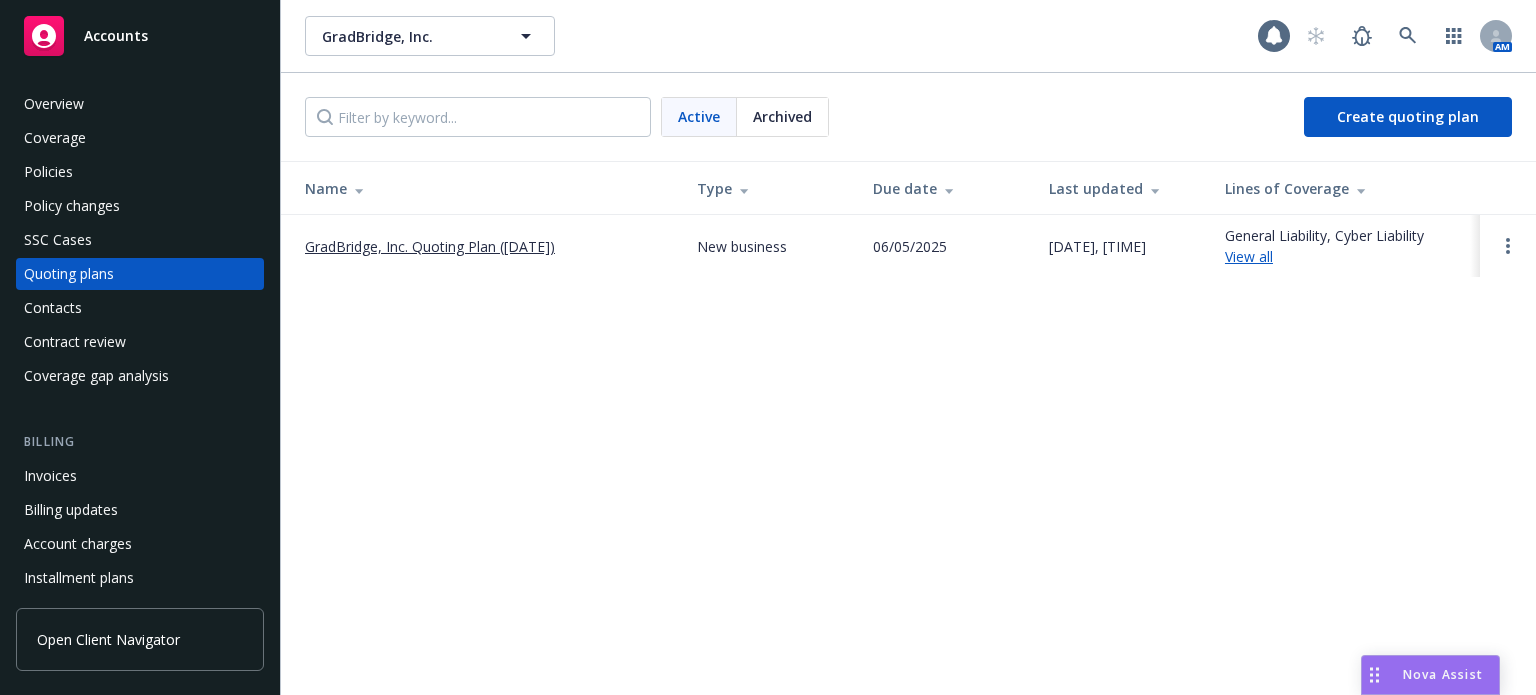 click on "[COMPANY], [COMPANY] Quoting Plan ([YEAR]-[MONTH]-[DAY])" at bounding box center [481, 246] 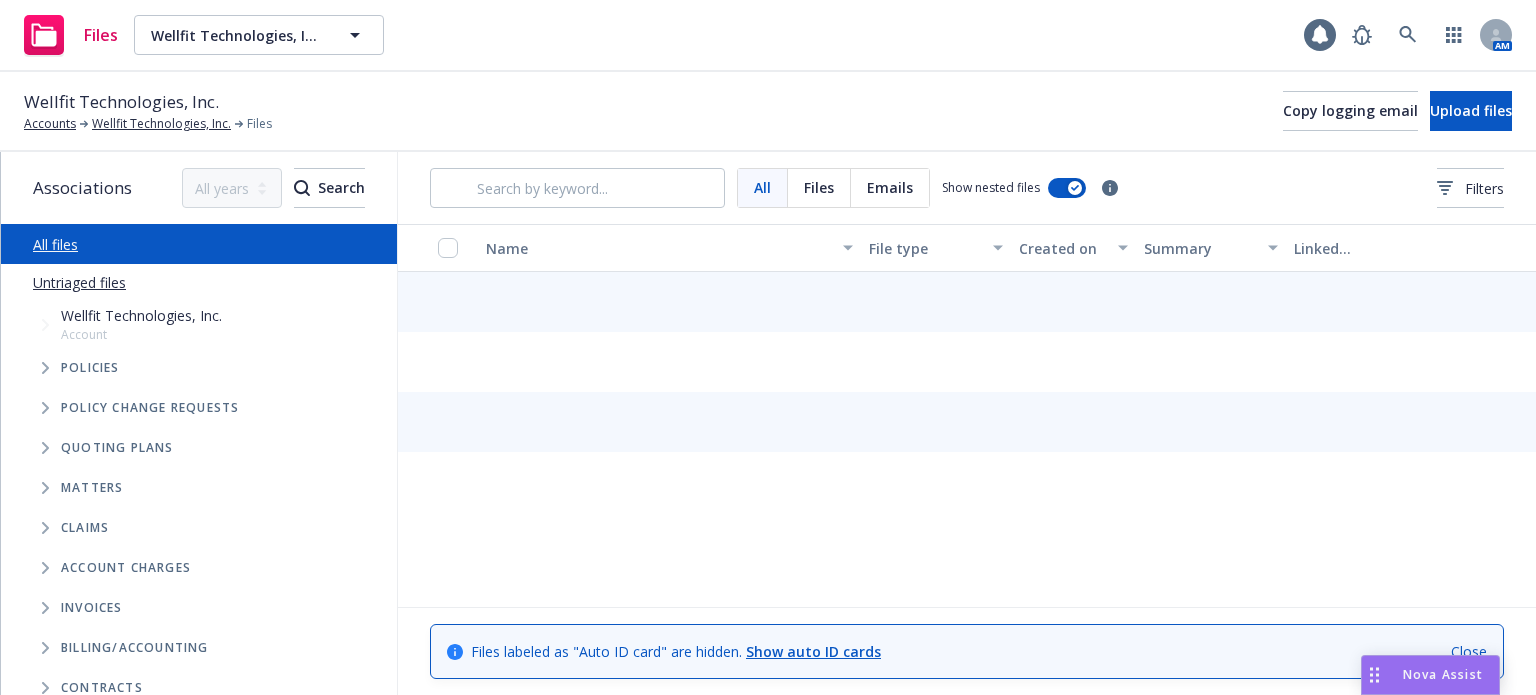 scroll, scrollTop: 0, scrollLeft: 0, axis: both 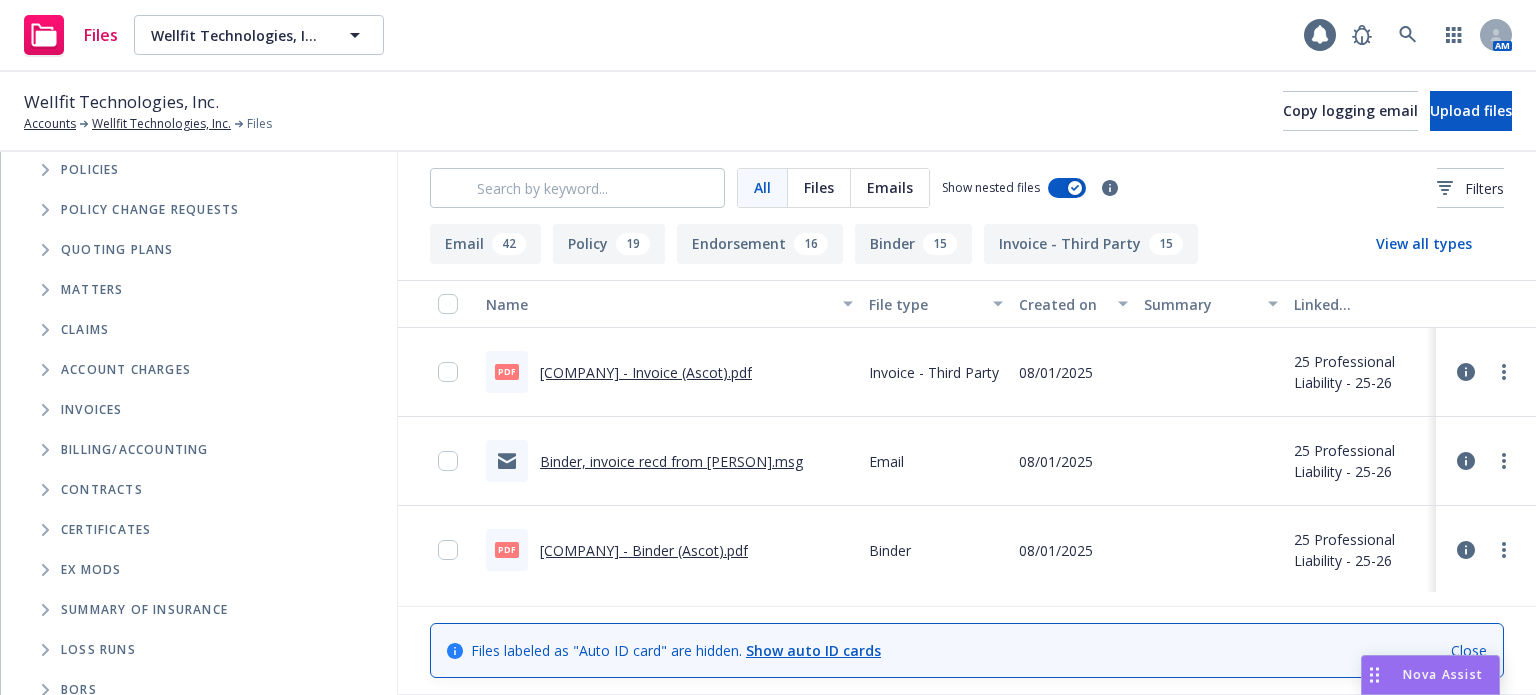 click 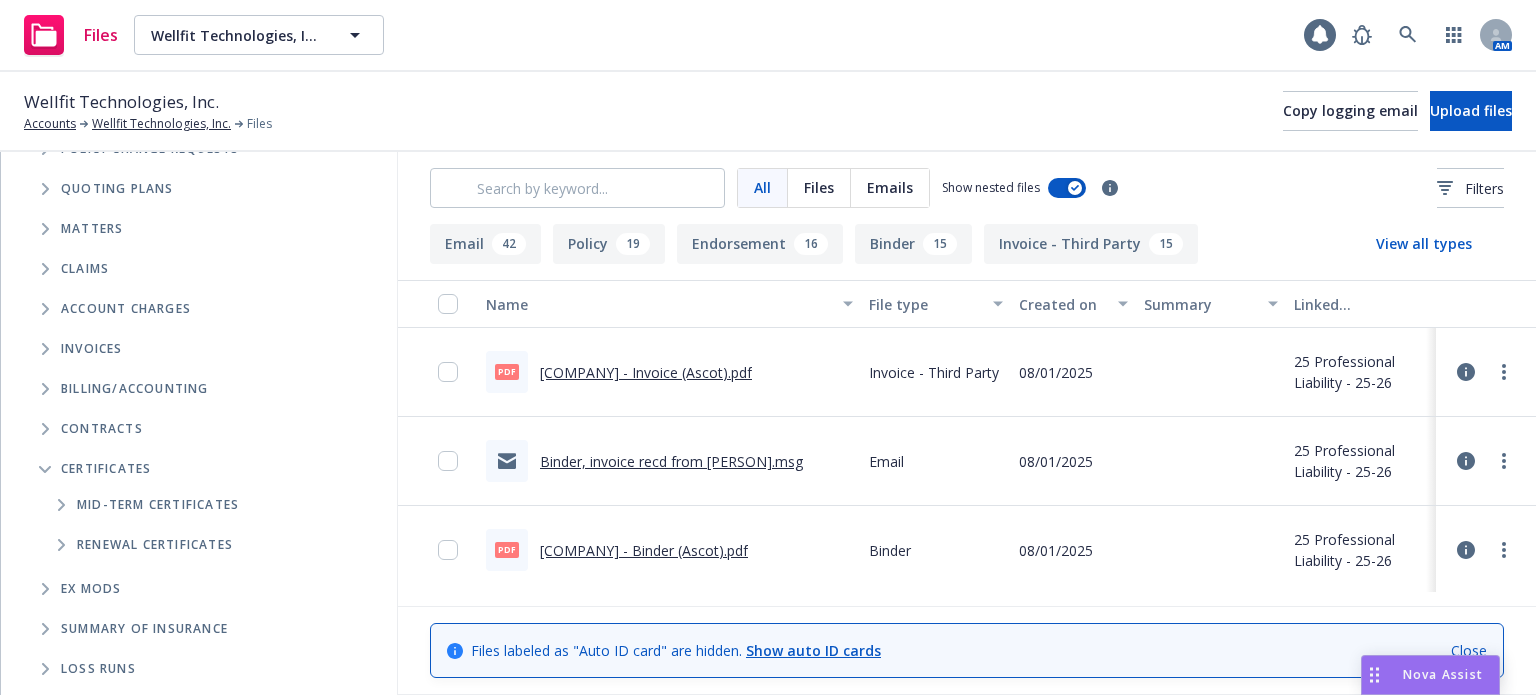 scroll, scrollTop: 295, scrollLeft: 0, axis: vertical 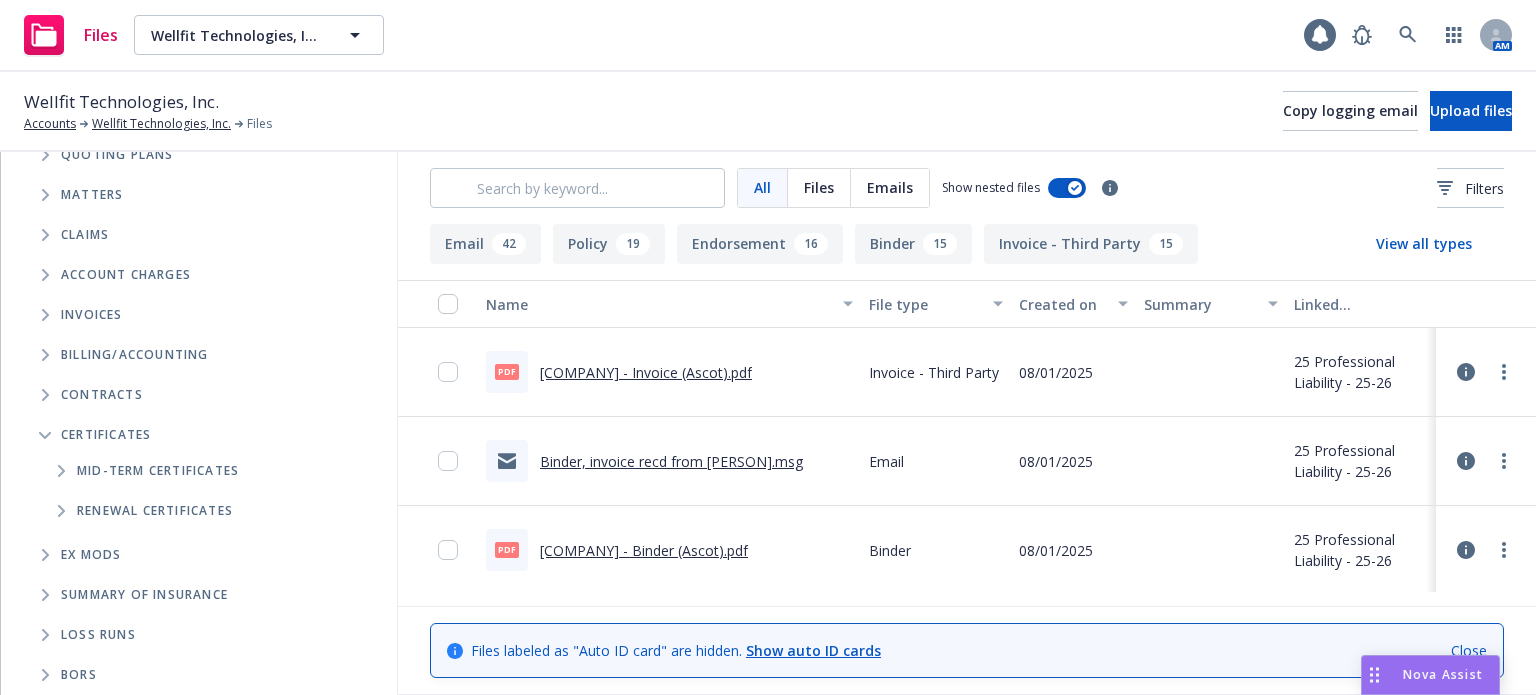 click at bounding box center [61, 511] 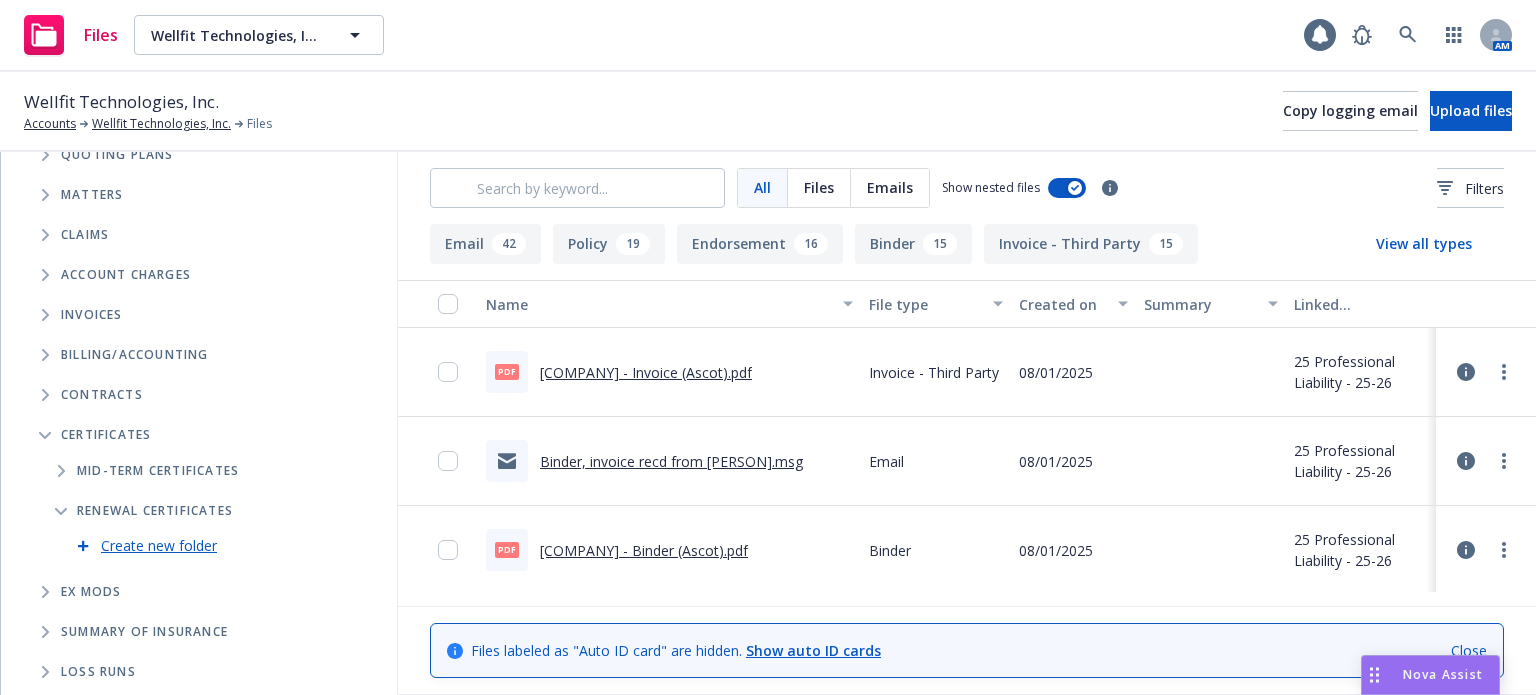 click on "Create new folder" at bounding box center (159, 545) 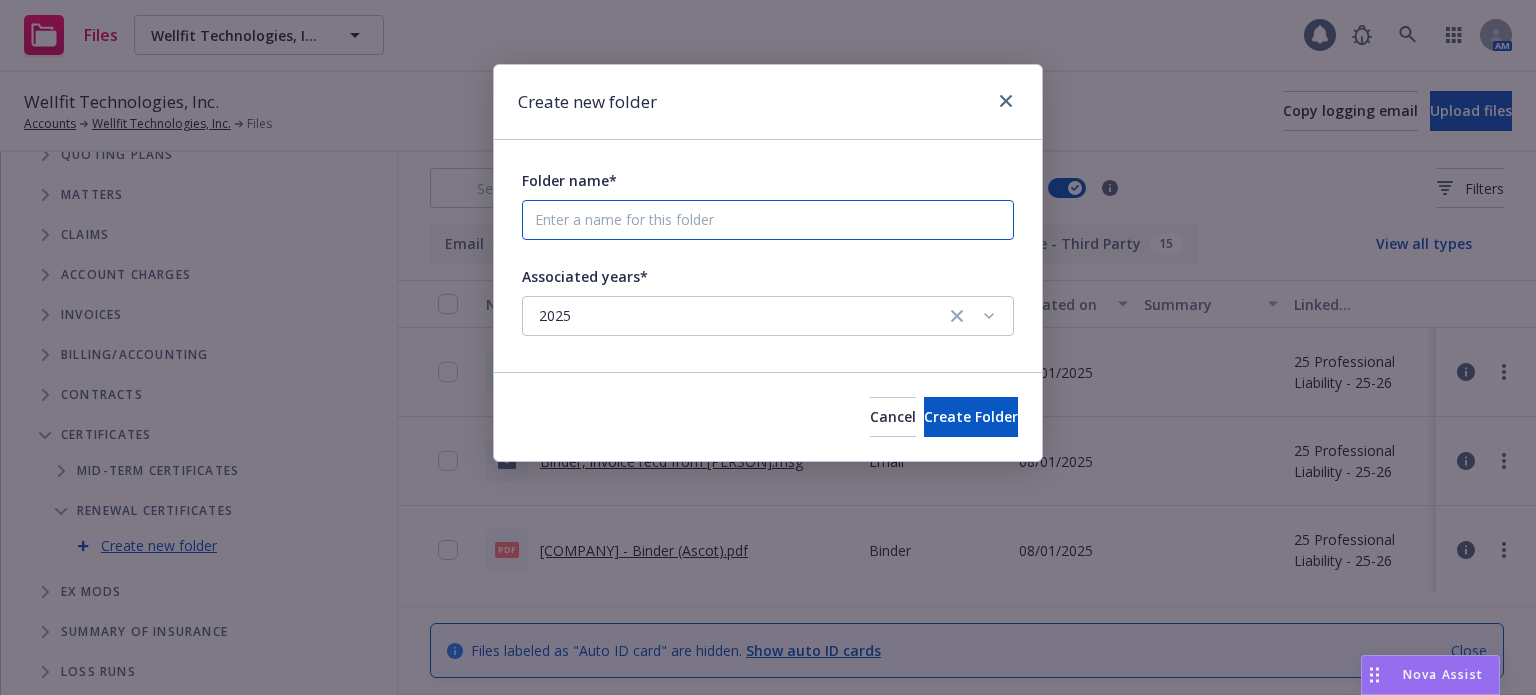 click on "Folder name*" at bounding box center (768, 220) 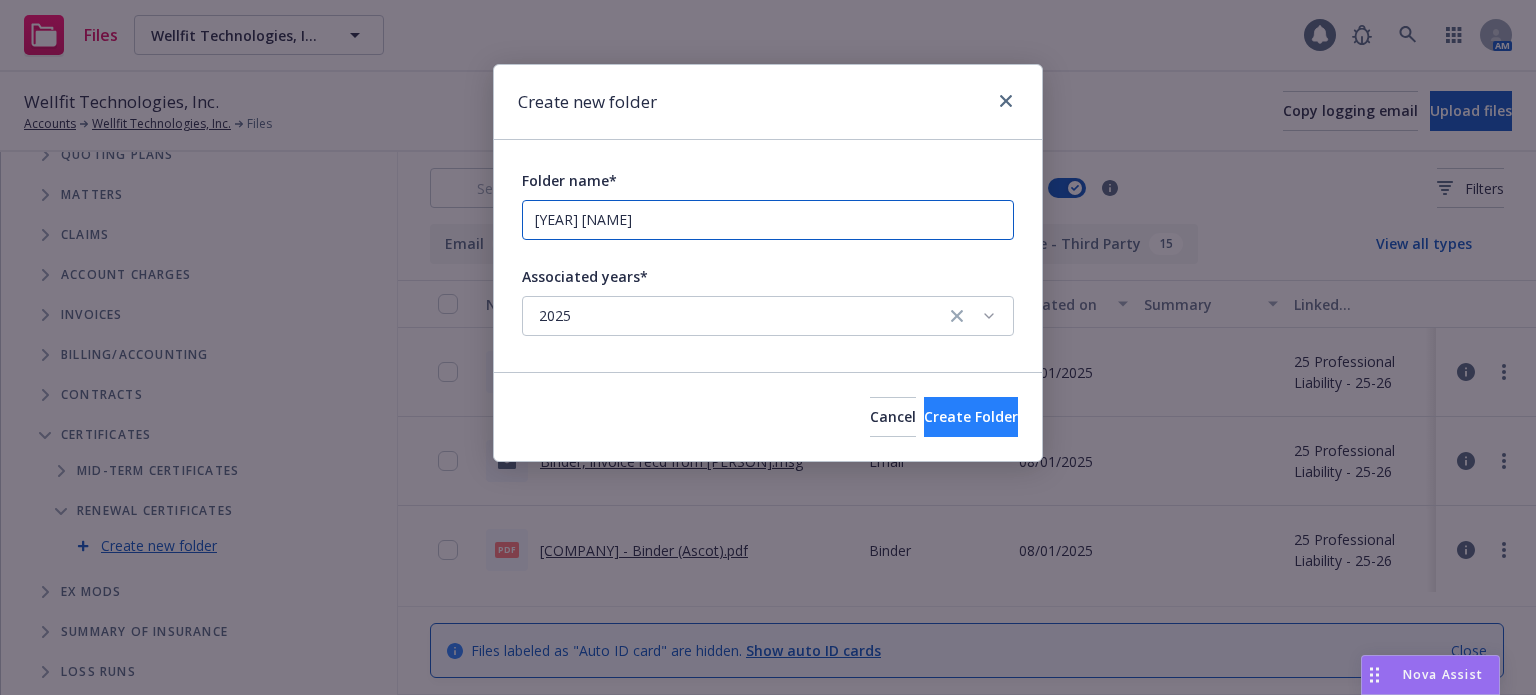 type on "2025 Renewal COIs" 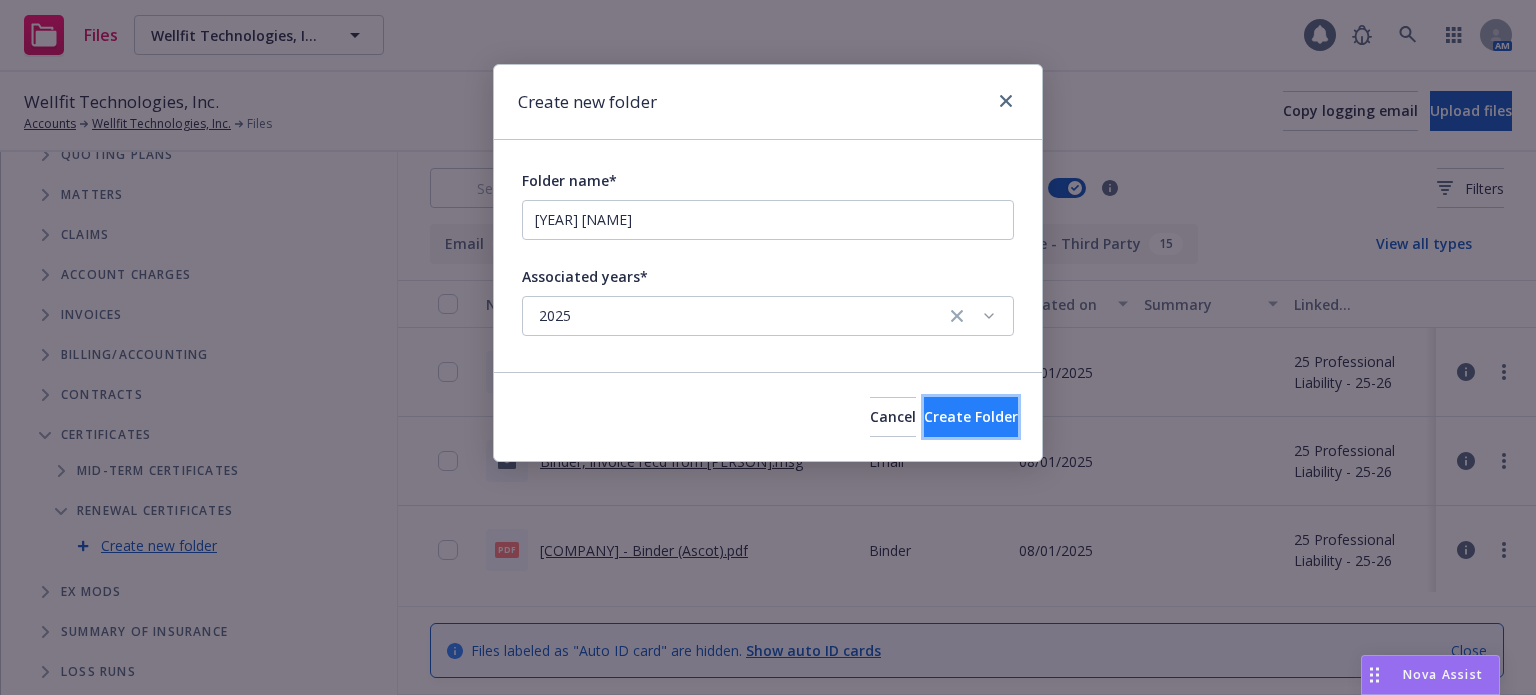click on "Create Folder" at bounding box center (971, 417) 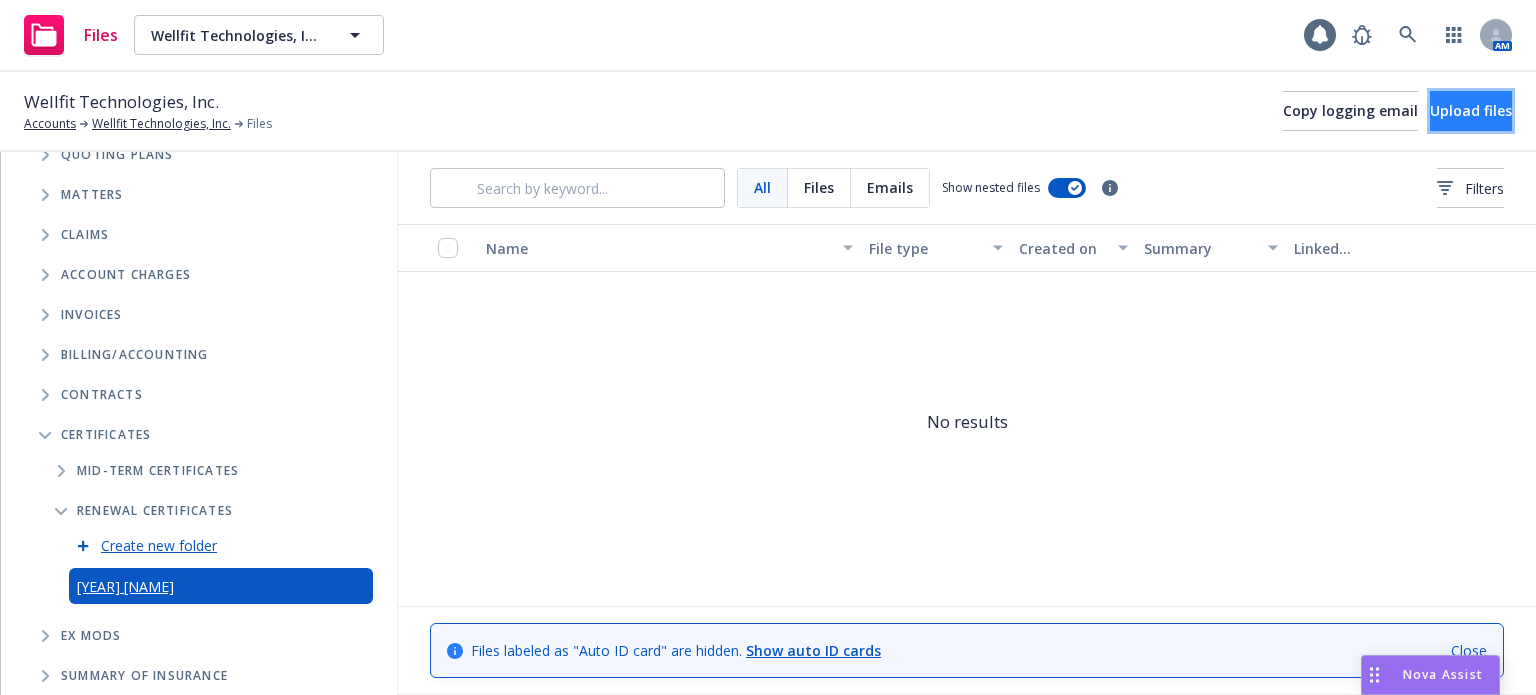 click on "Upload files" at bounding box center [1471, 110] 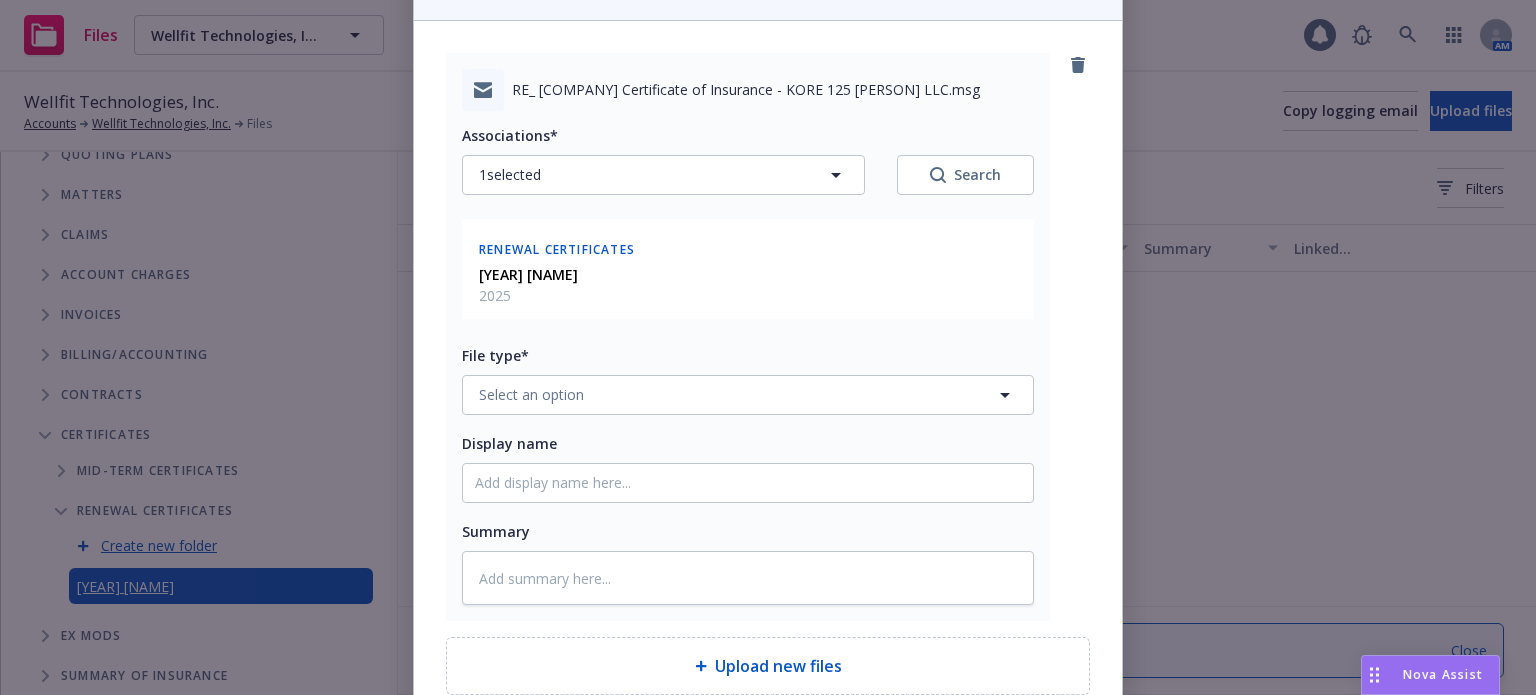 scroll, scrollTop: 200, scrollLeft: 0, axis: vertical 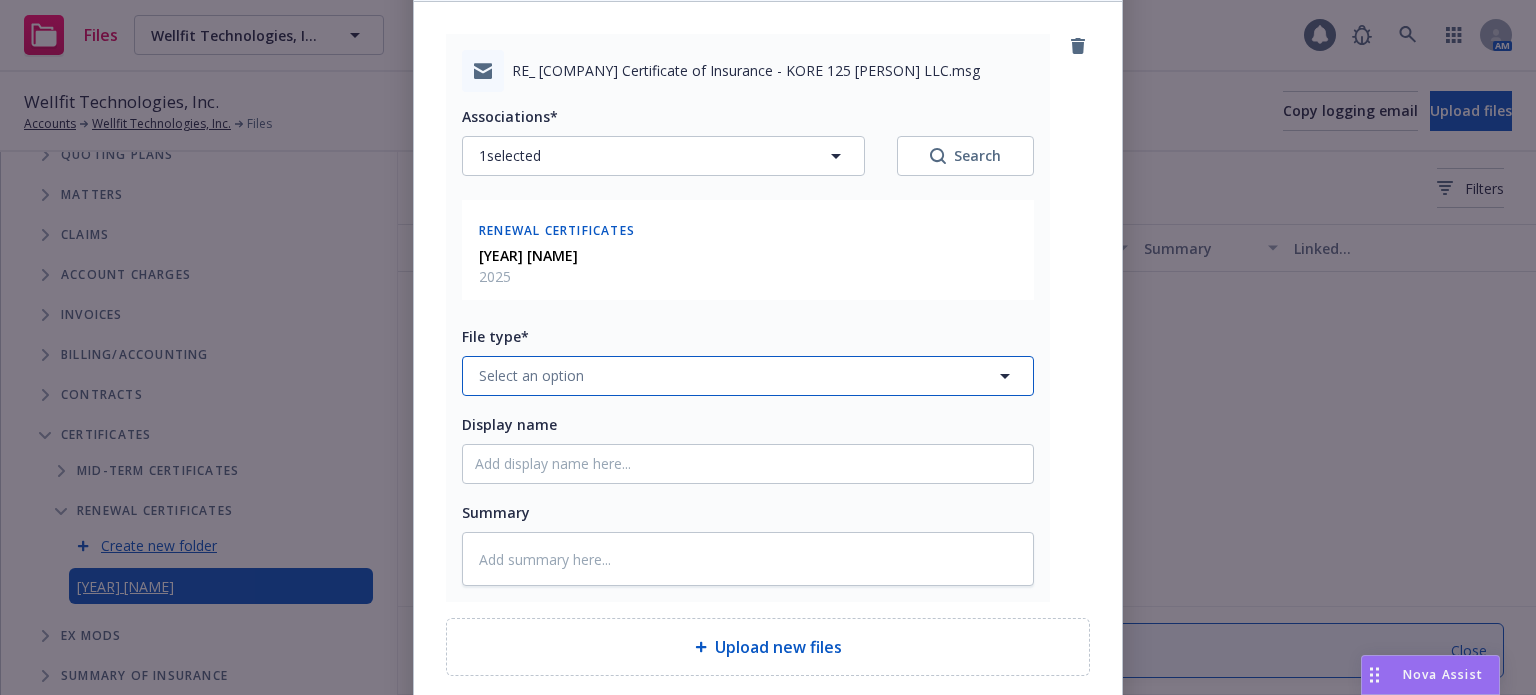 click on "Select an option" at bounding box center [531, 375] 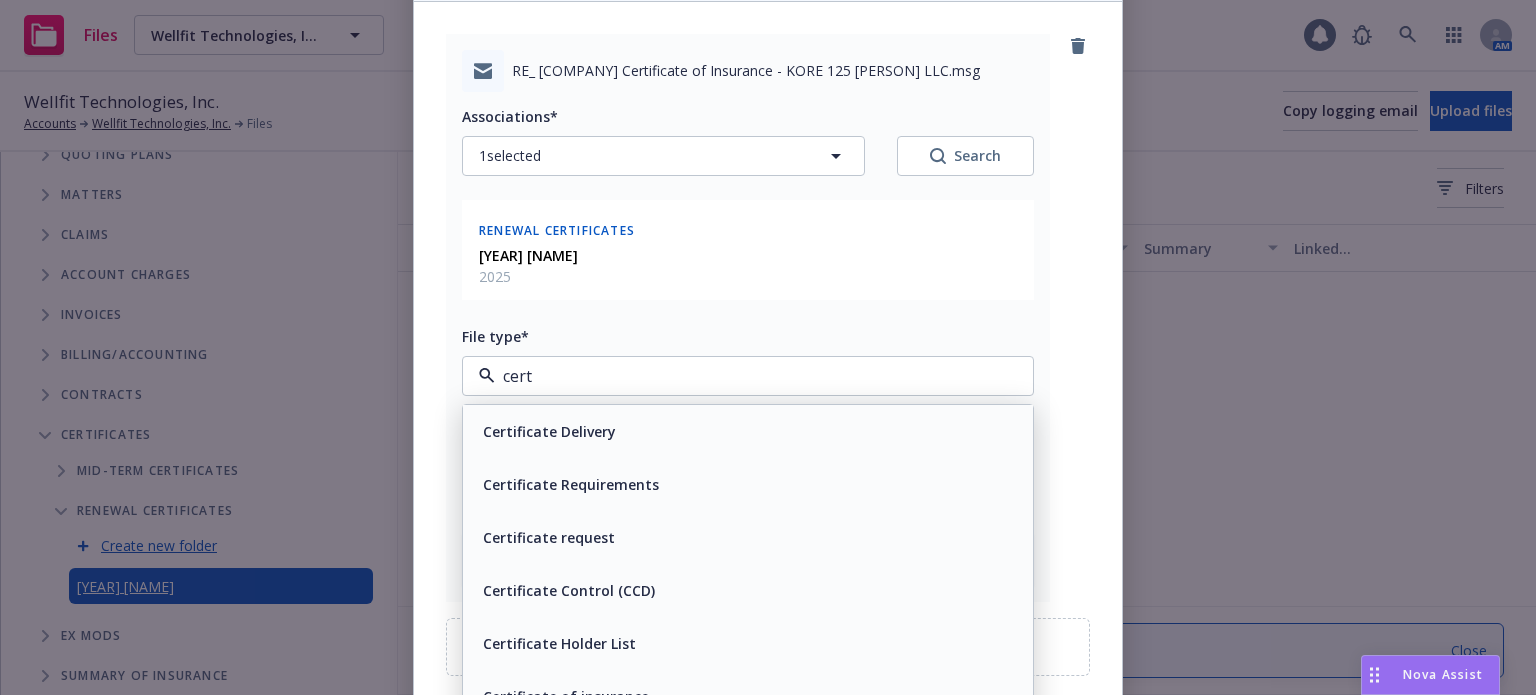 type on "certi" 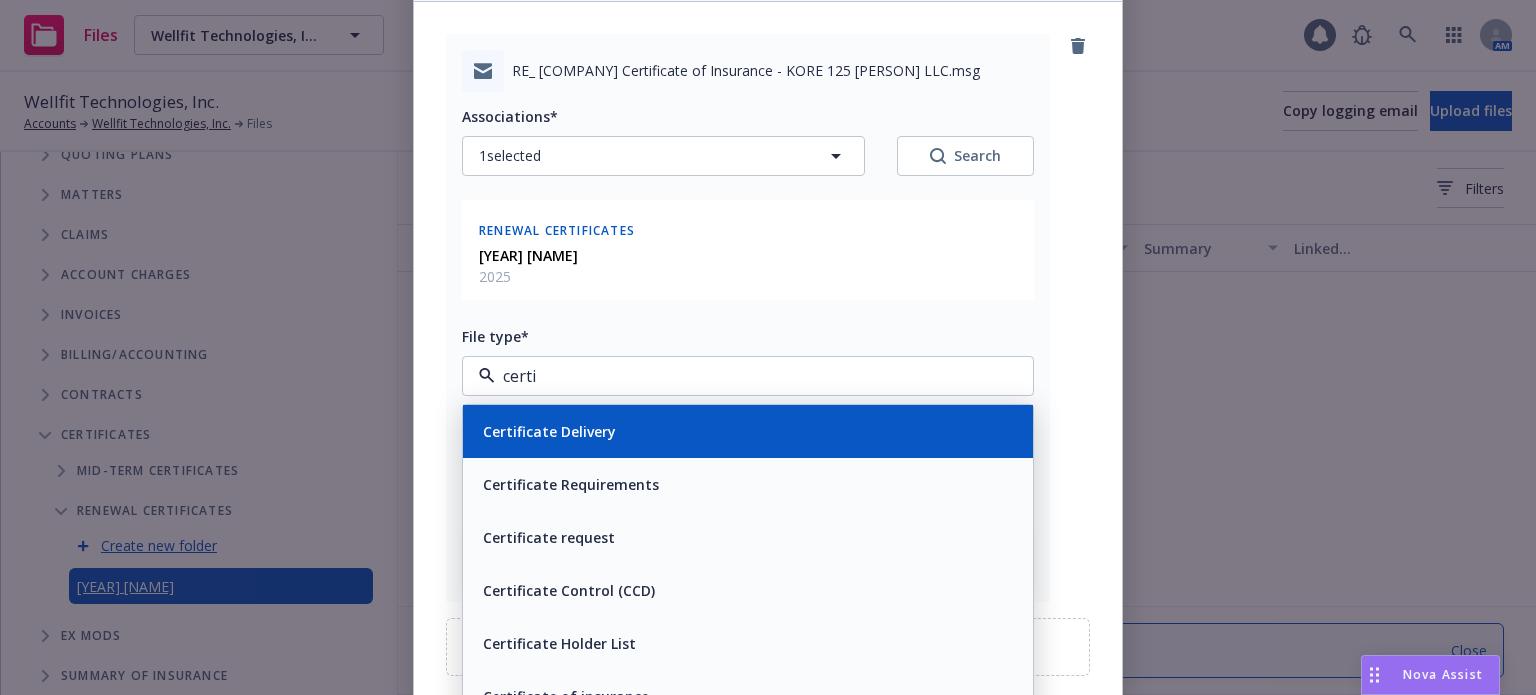 click on "Certificate Delivery" at bounding box center [549, 431] 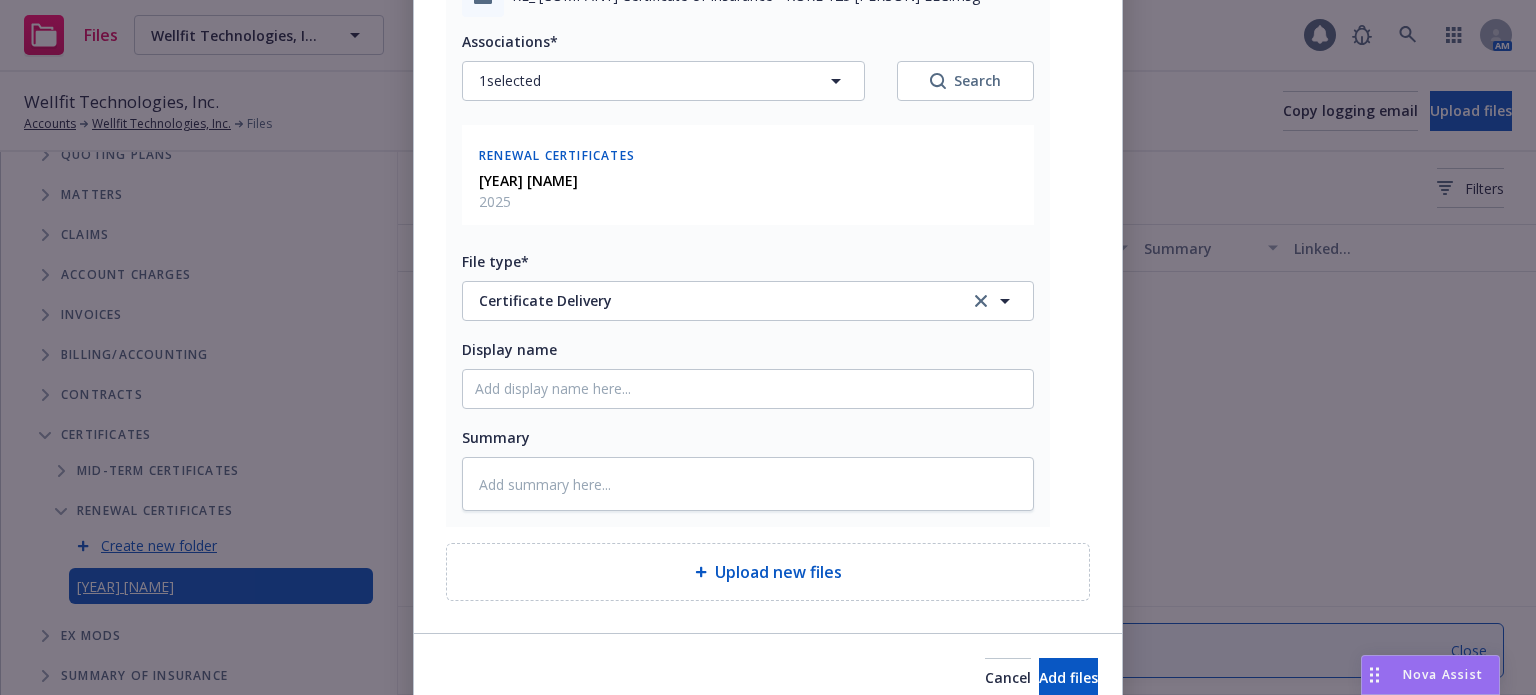 scroll, scrollTop: 364, scrollLeft: 0, axis: vertical 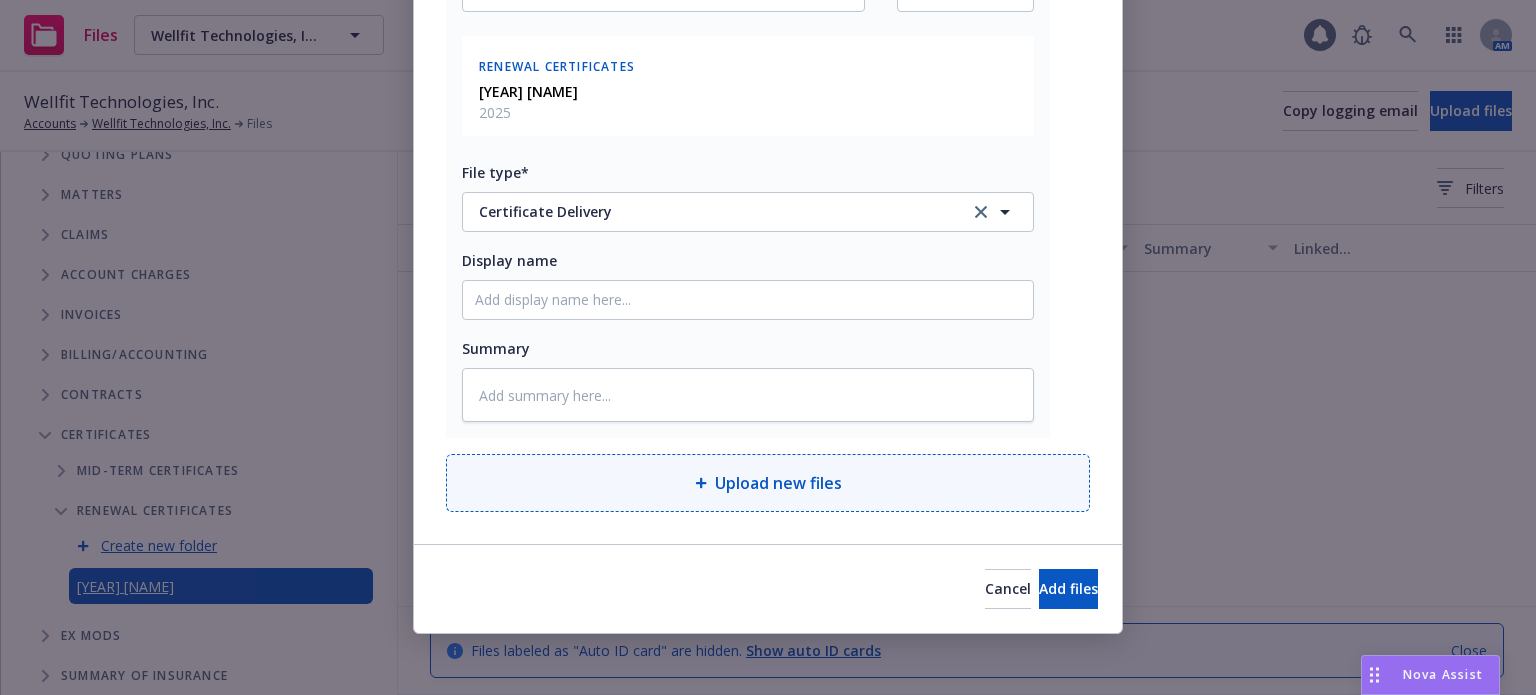 type on "x" 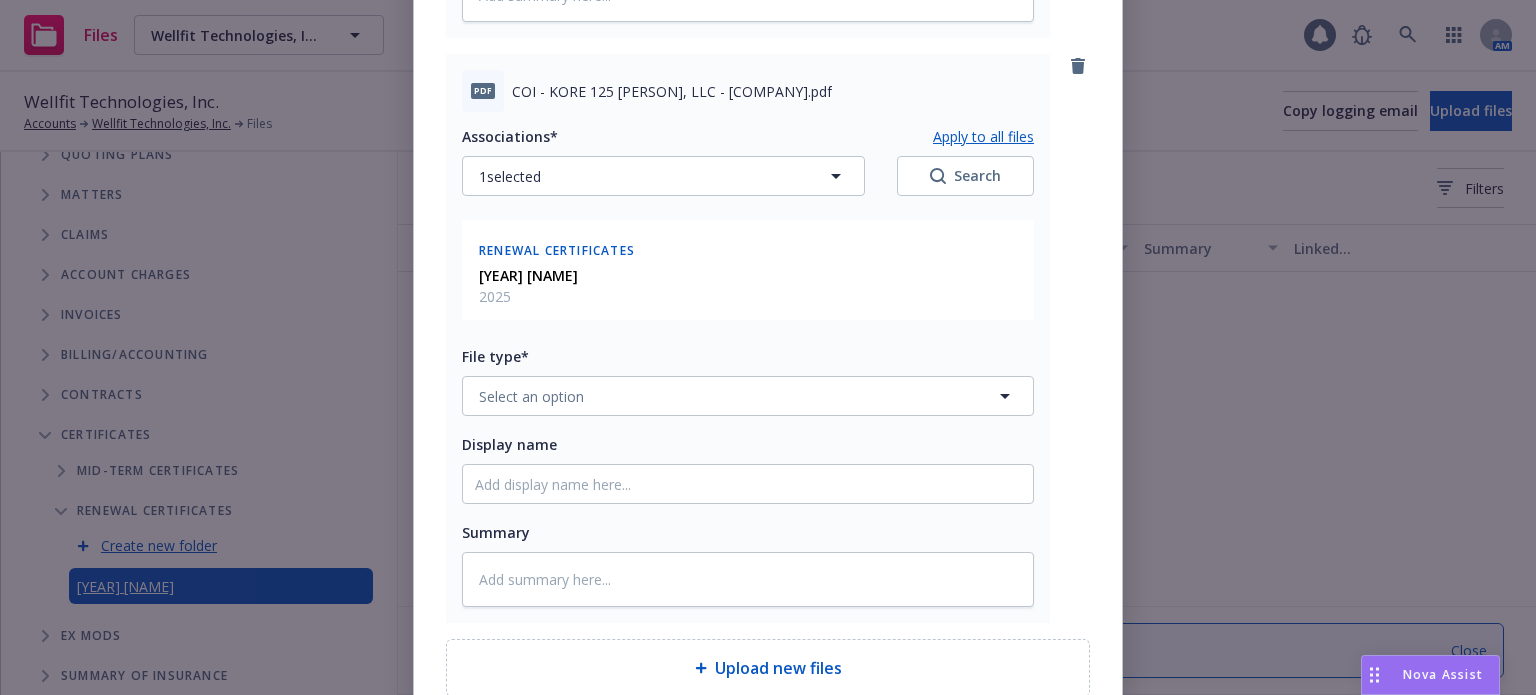 scroll, scrollTop: 764, scrollLeft: 0, axis: vertical 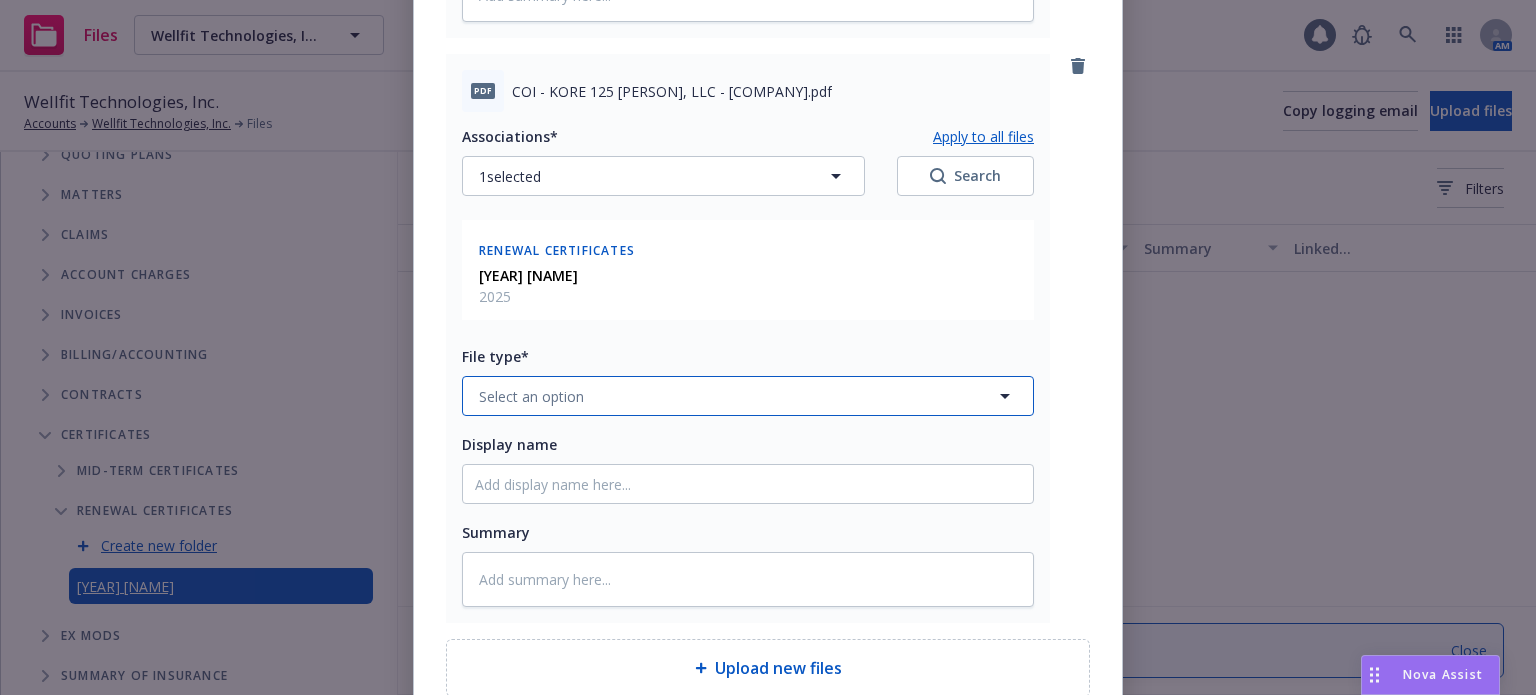click on "Select an option" at bounding box center (531, 396) 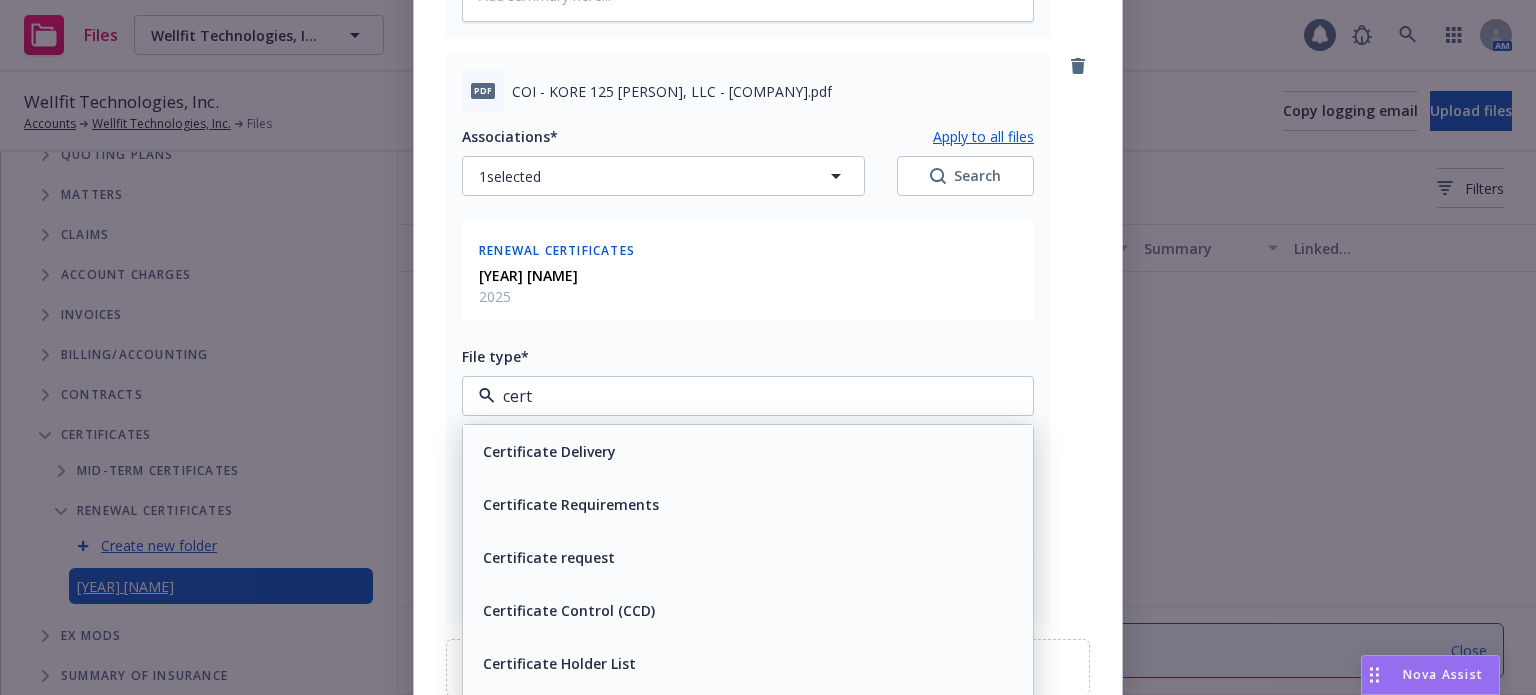 type on "certi" 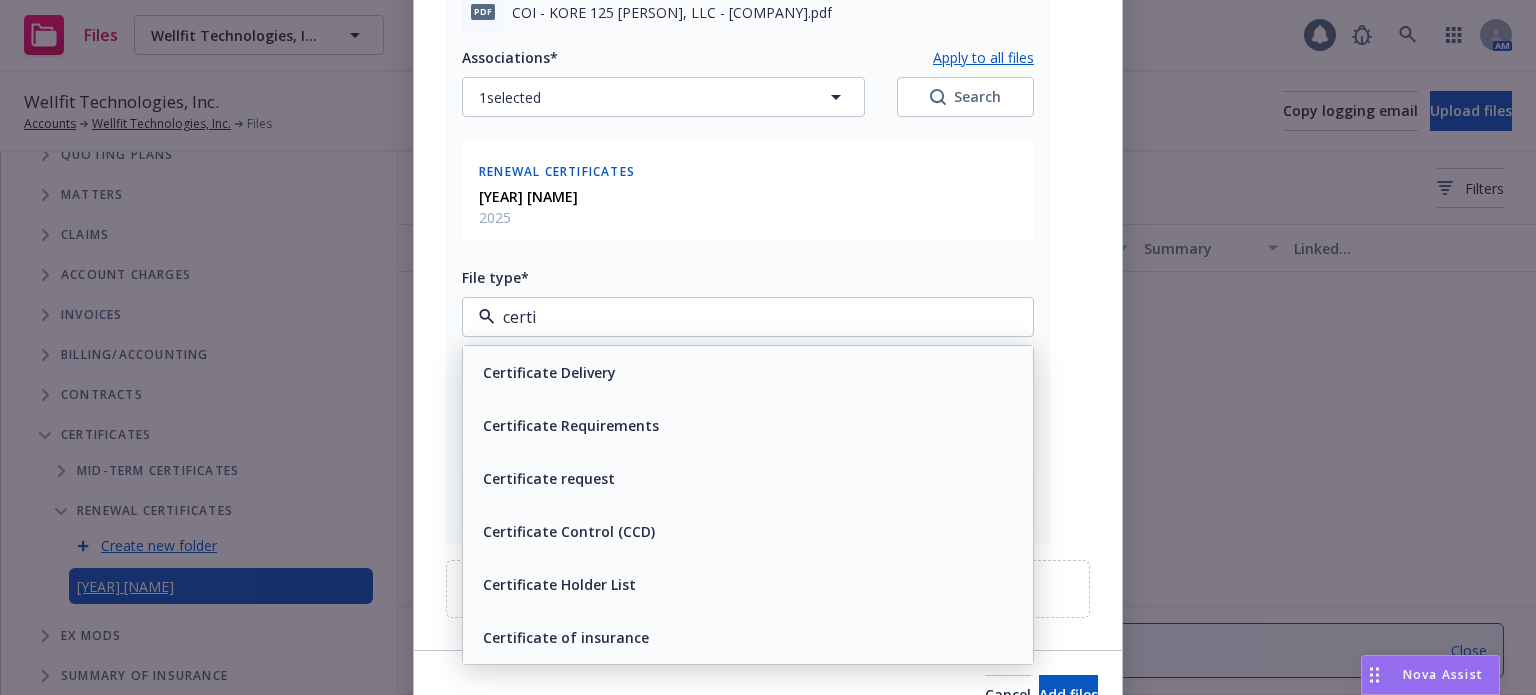 scroll, scrollTop: 949, scrollLeft: 0, axis: vertical 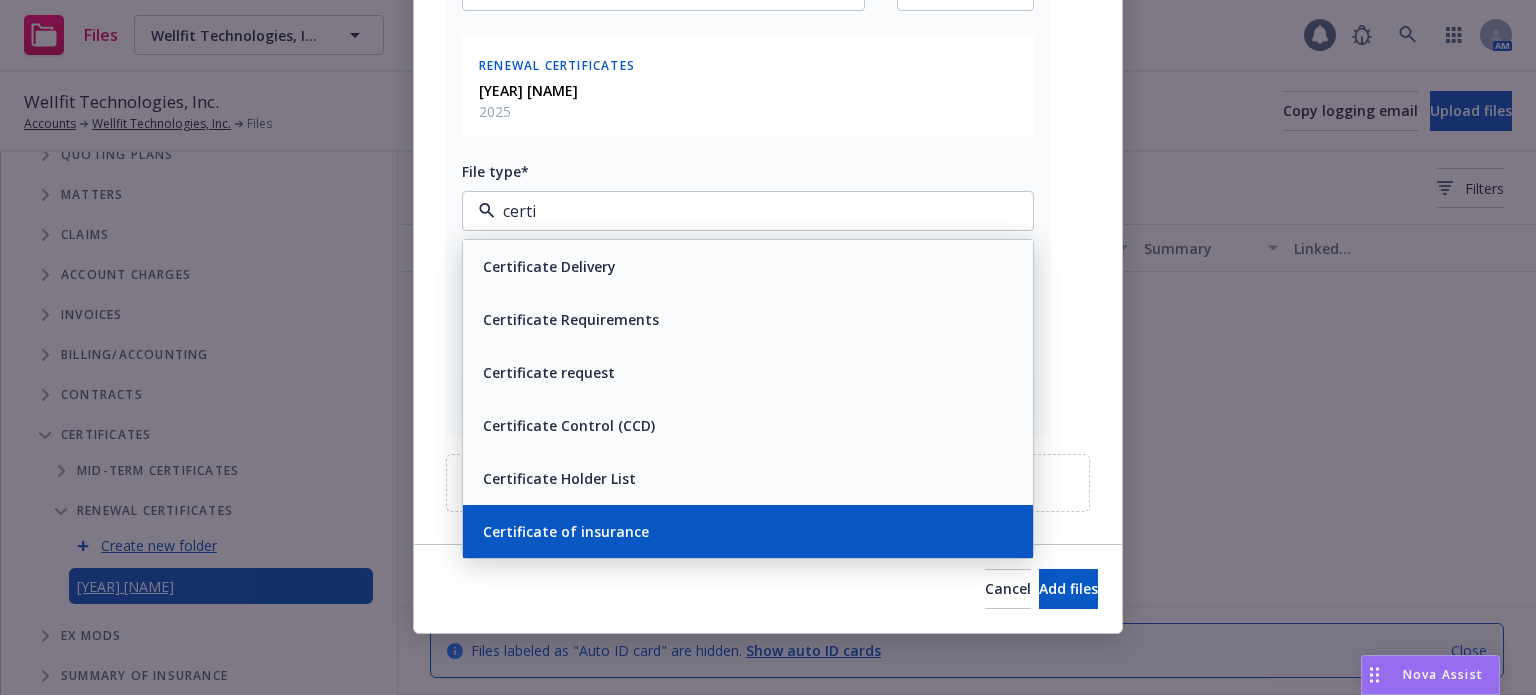 click on "Certificate of insurance" at bounding box center (566, 531) 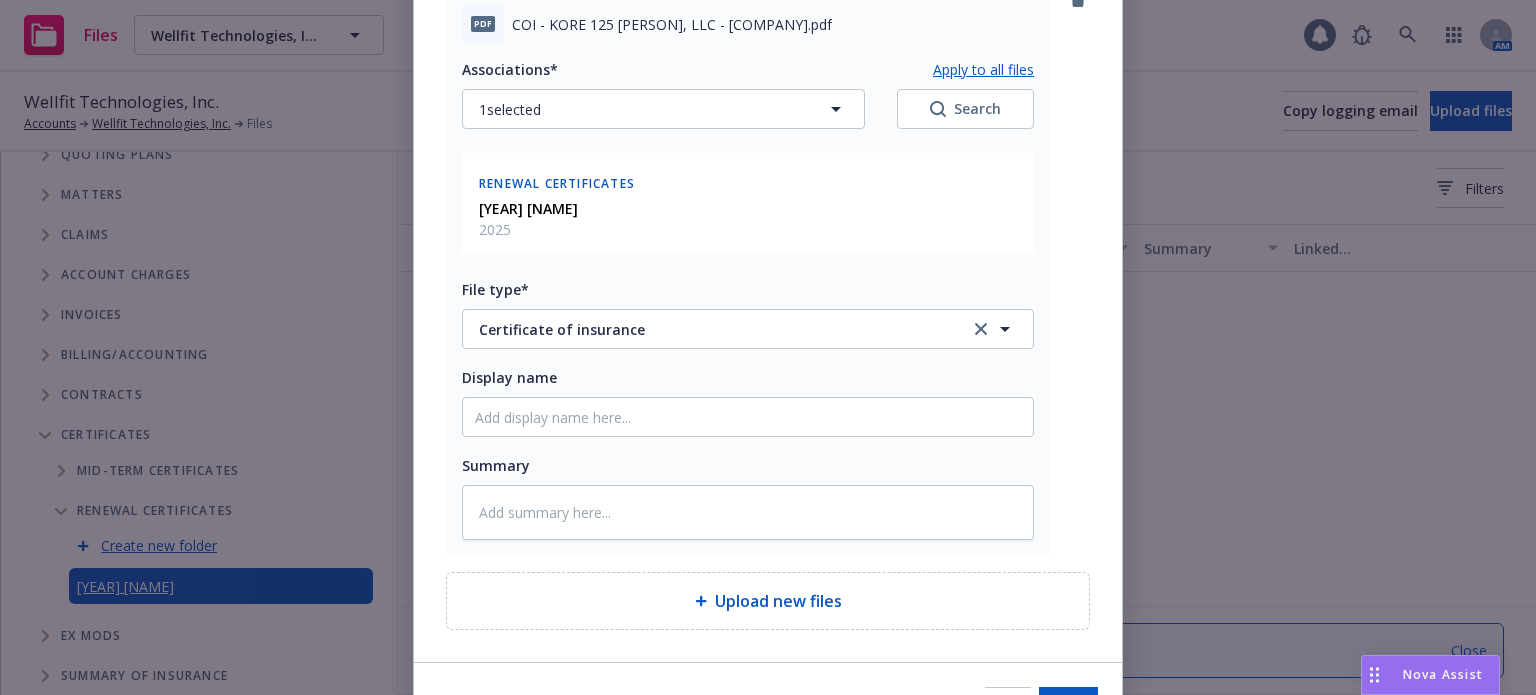 scroll, scrollTop: 949, scrollLeft: 0, axis: vertical 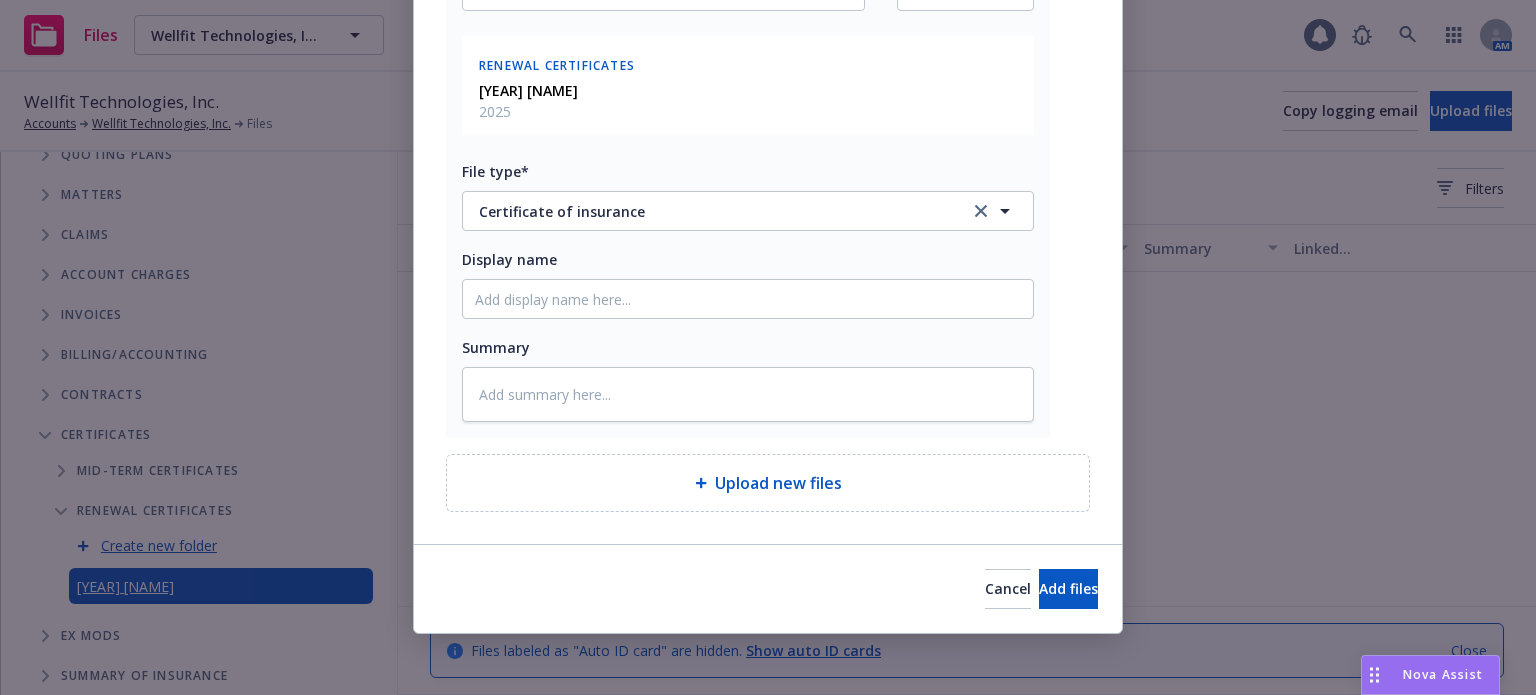 type on "x" 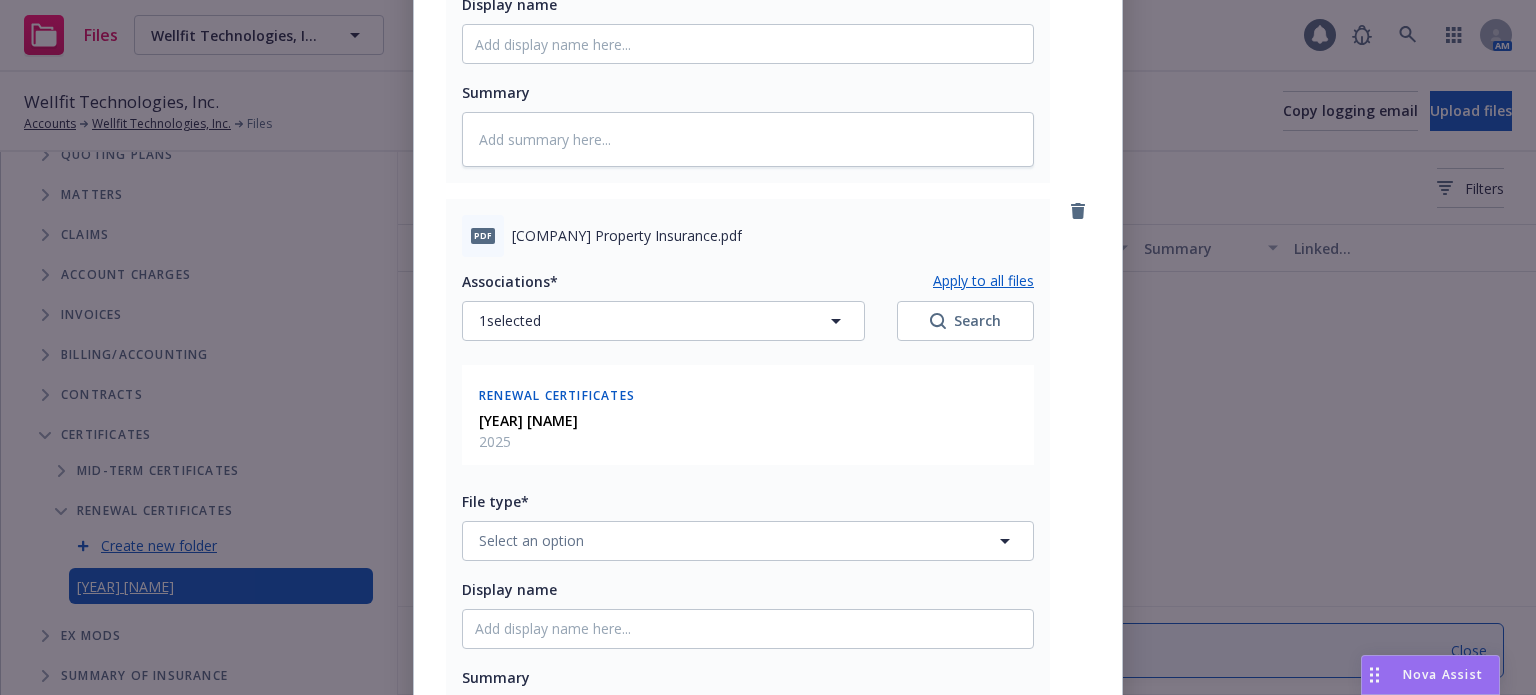scroll, scrollTop: 1349, scrollLeft: 0, axis: vertical 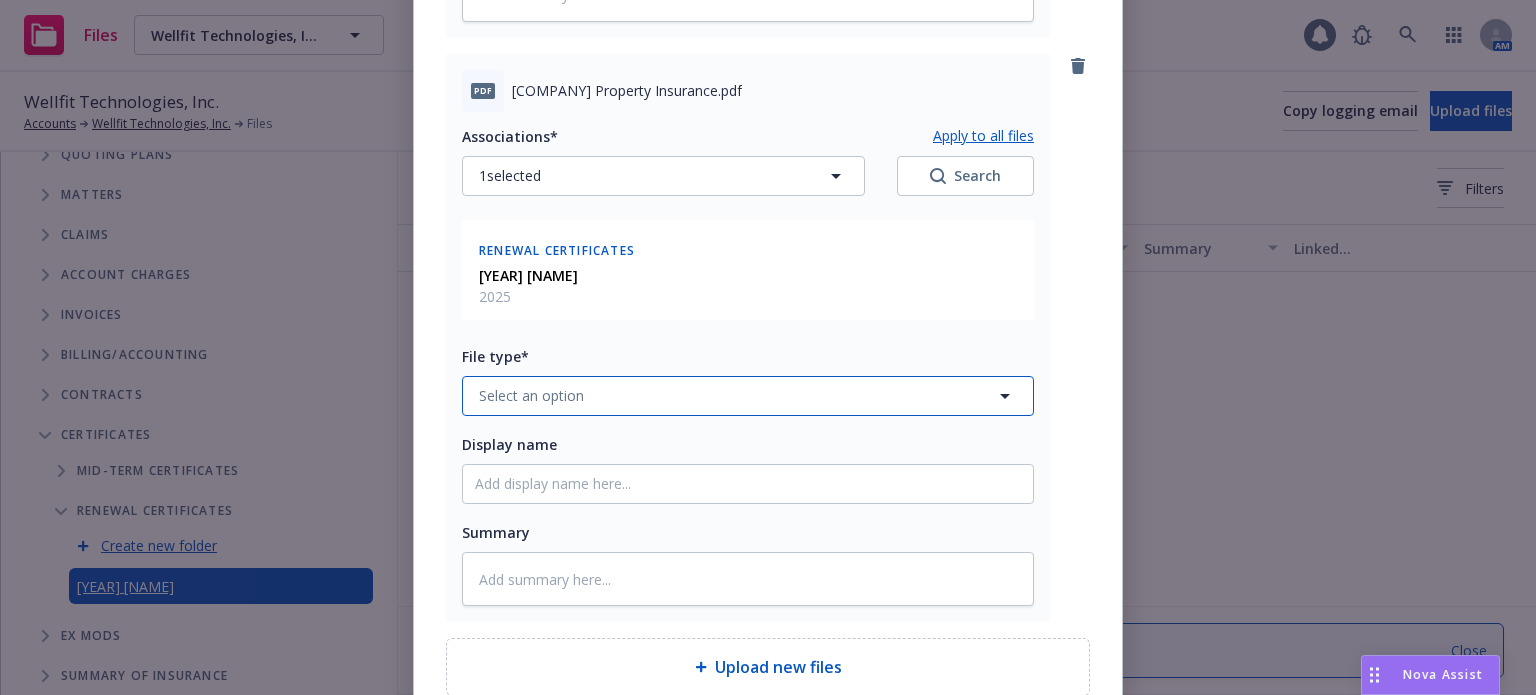 click on "Select an option" at bounding box center [531, 395] 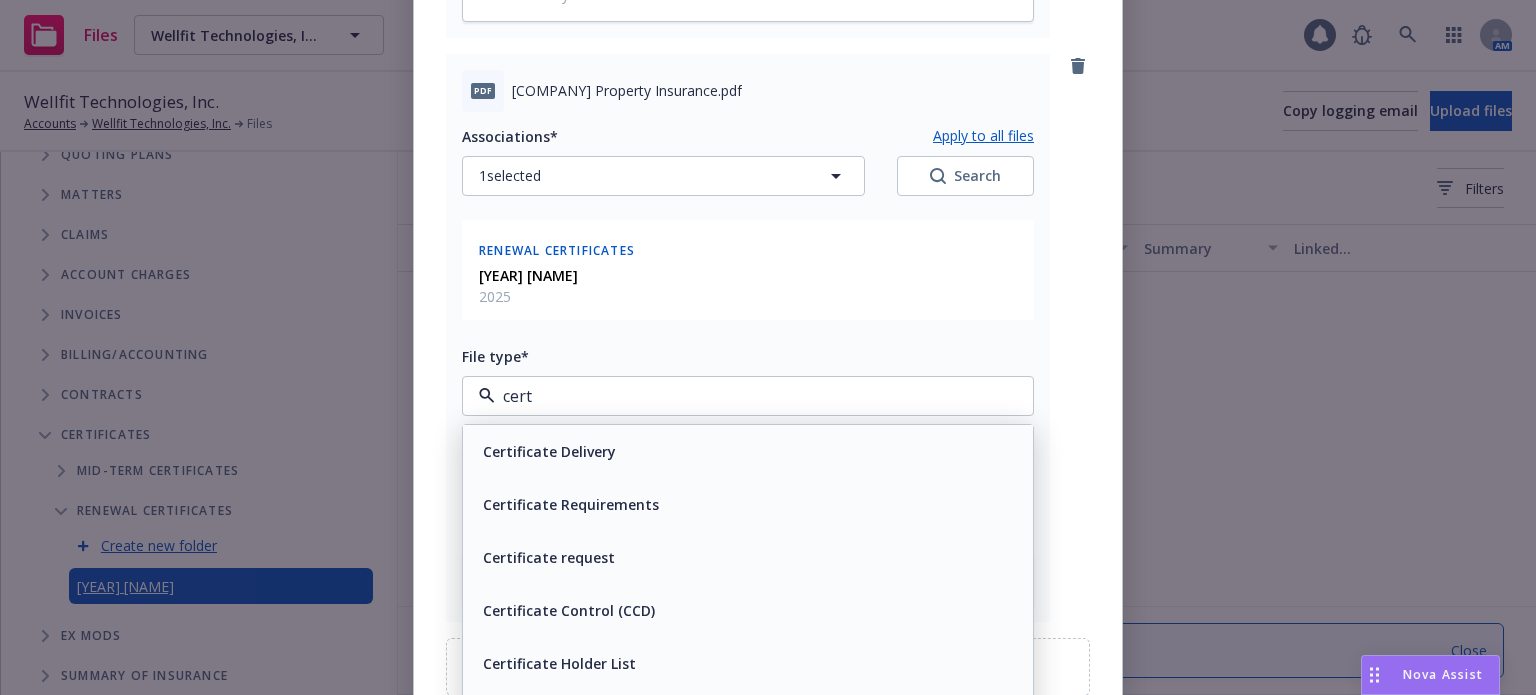 type on "certi" 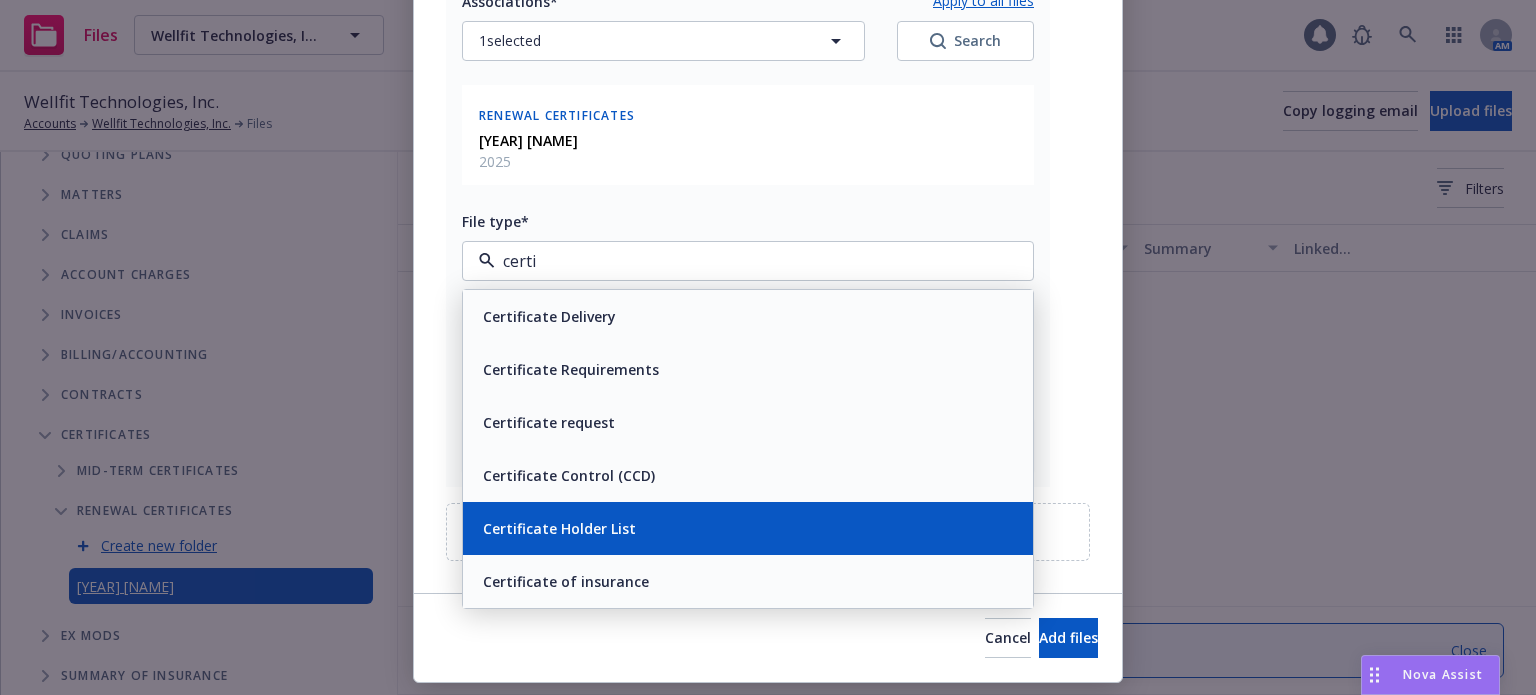 scroll, scrollTop: 1533, scrollLeft: 0, axis: vertical 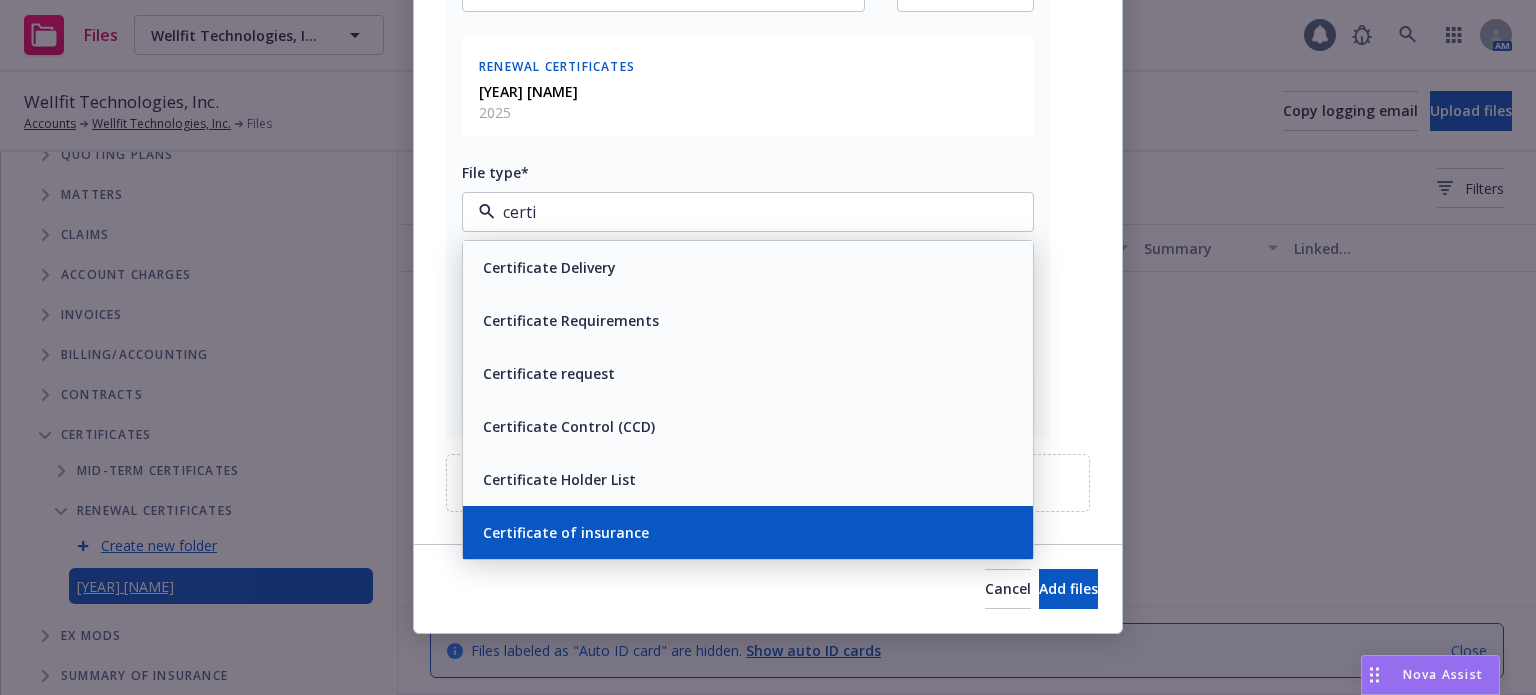 click on "Certificate of insurance" at bounding box center (566, 532) 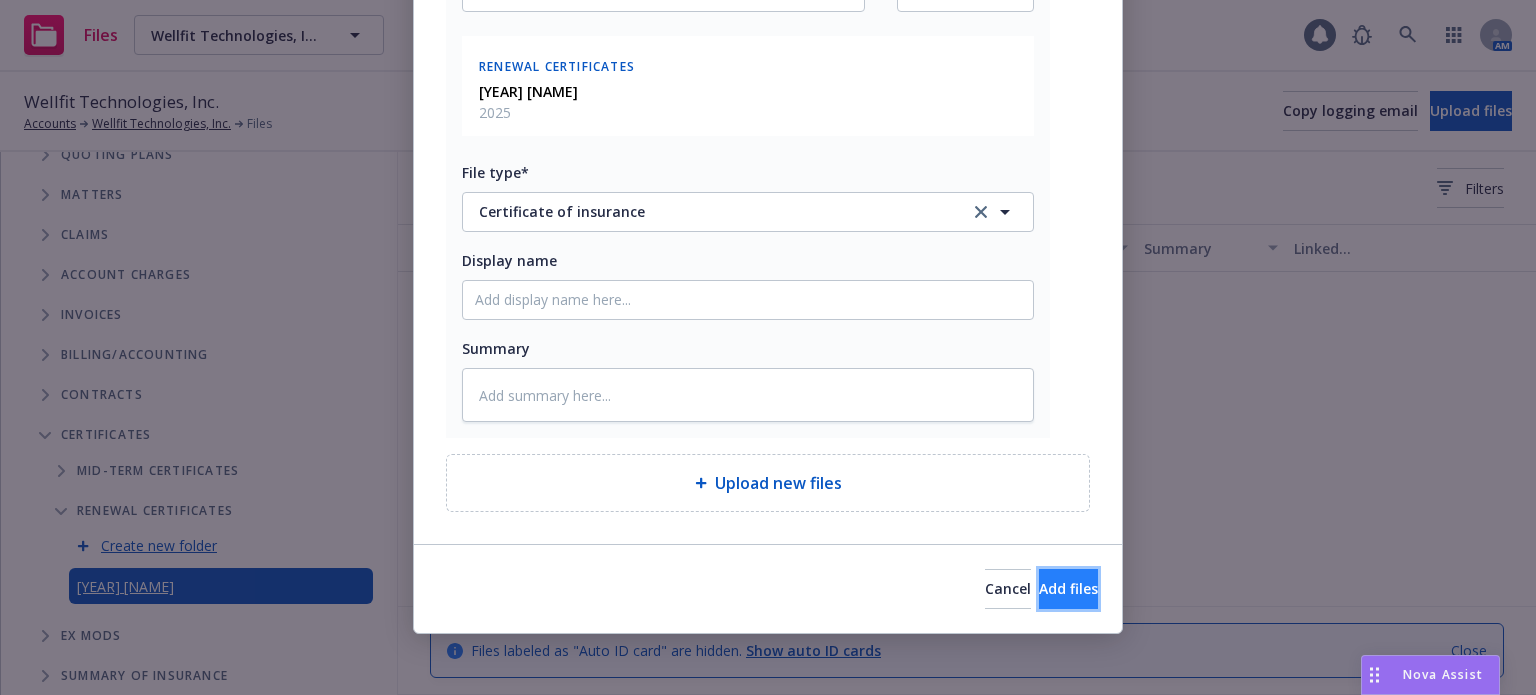 click on "Add files" at bounding box center (1068, 588) 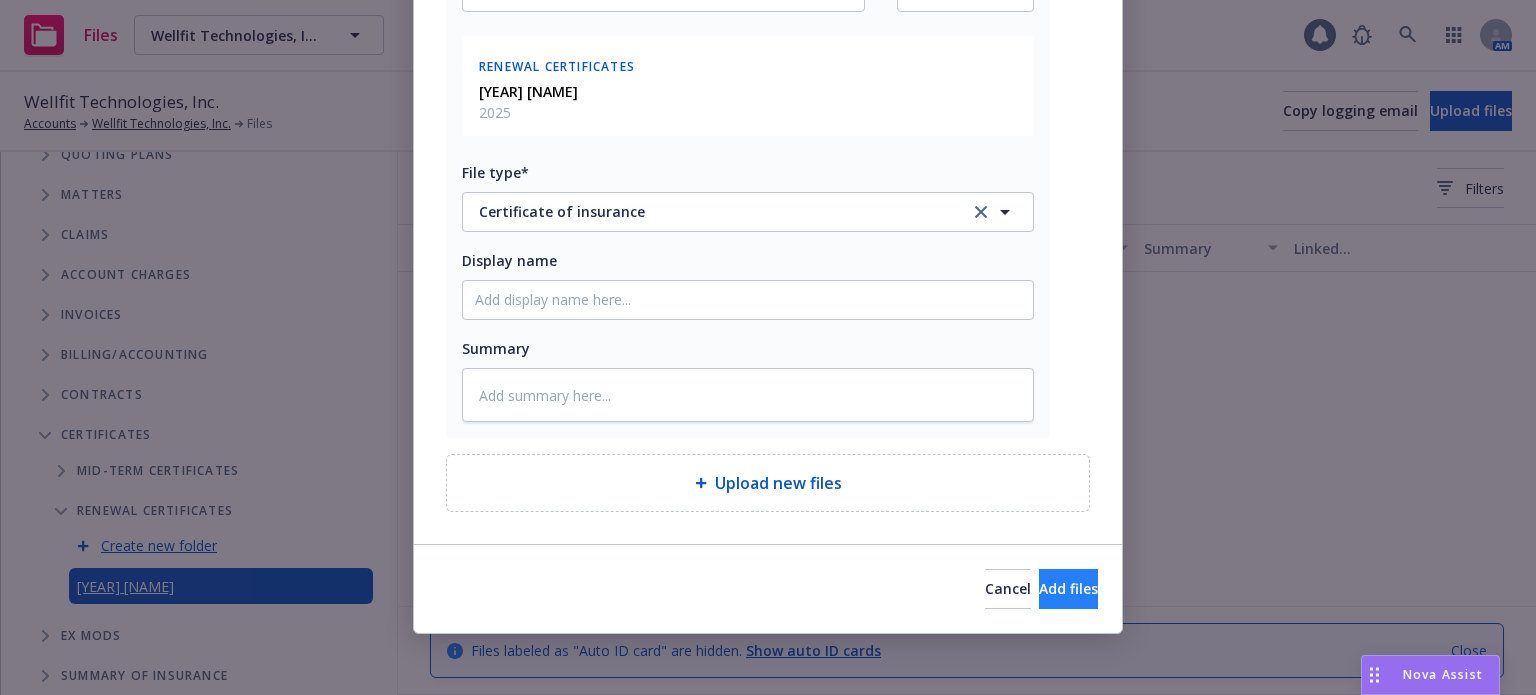 scroll, scrollTop: 1460, scrollLeft: 0, axis: vertical 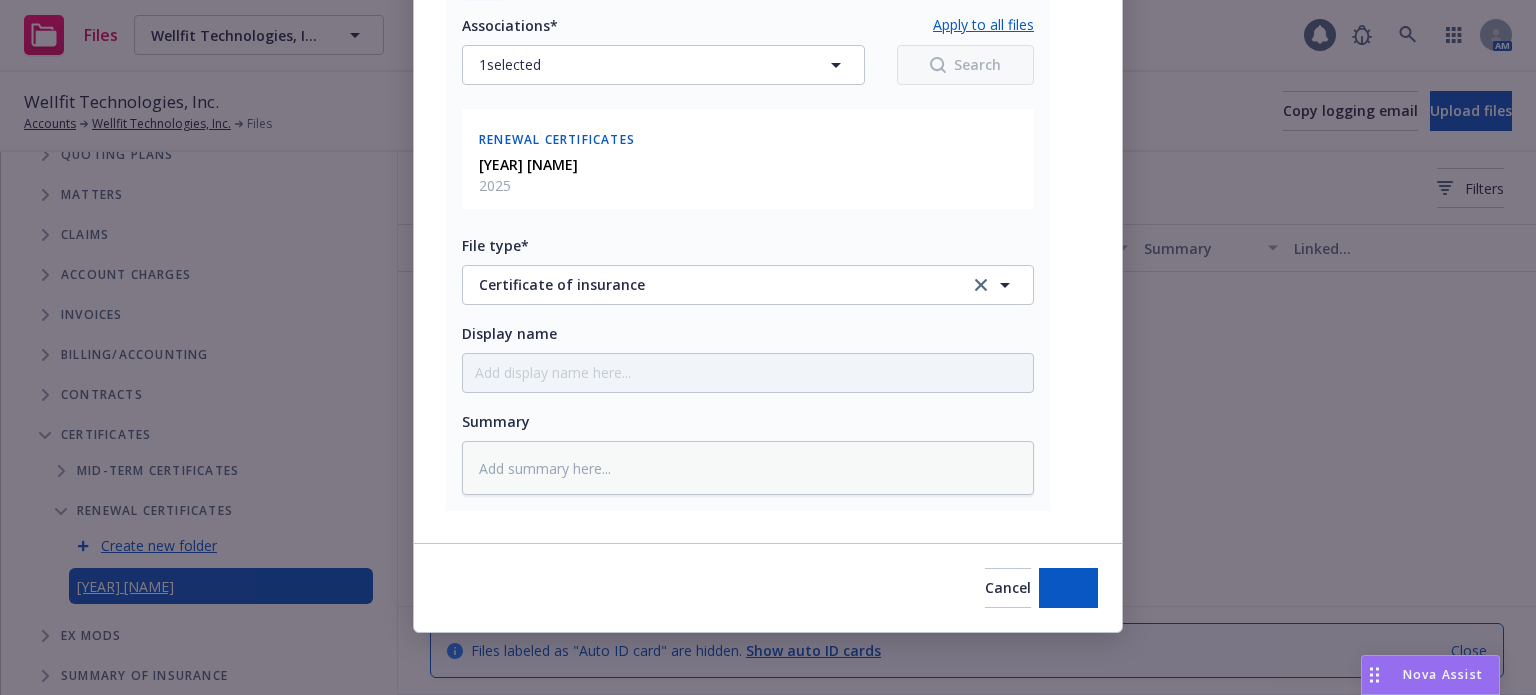 type on "x" 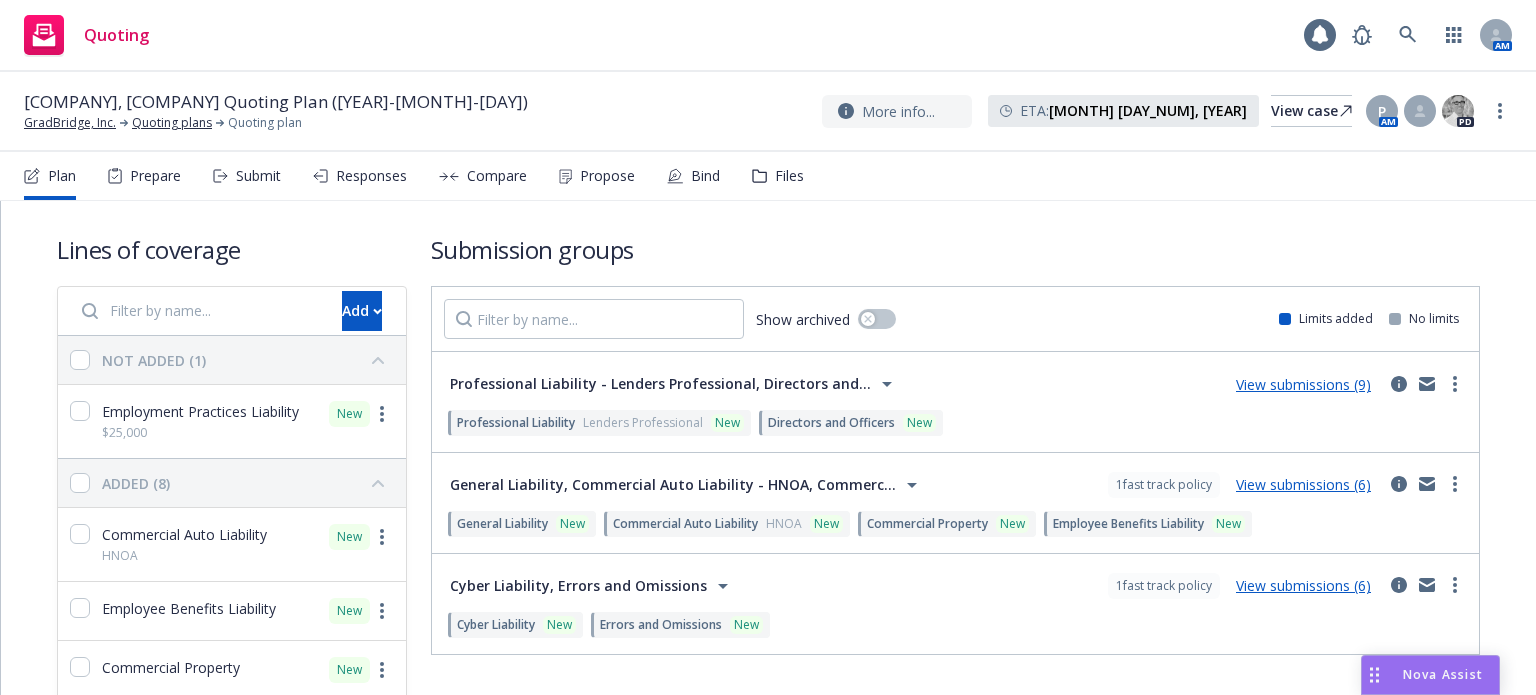 scroll, scrollTop: 0, scrollLeft: 0, axis: both 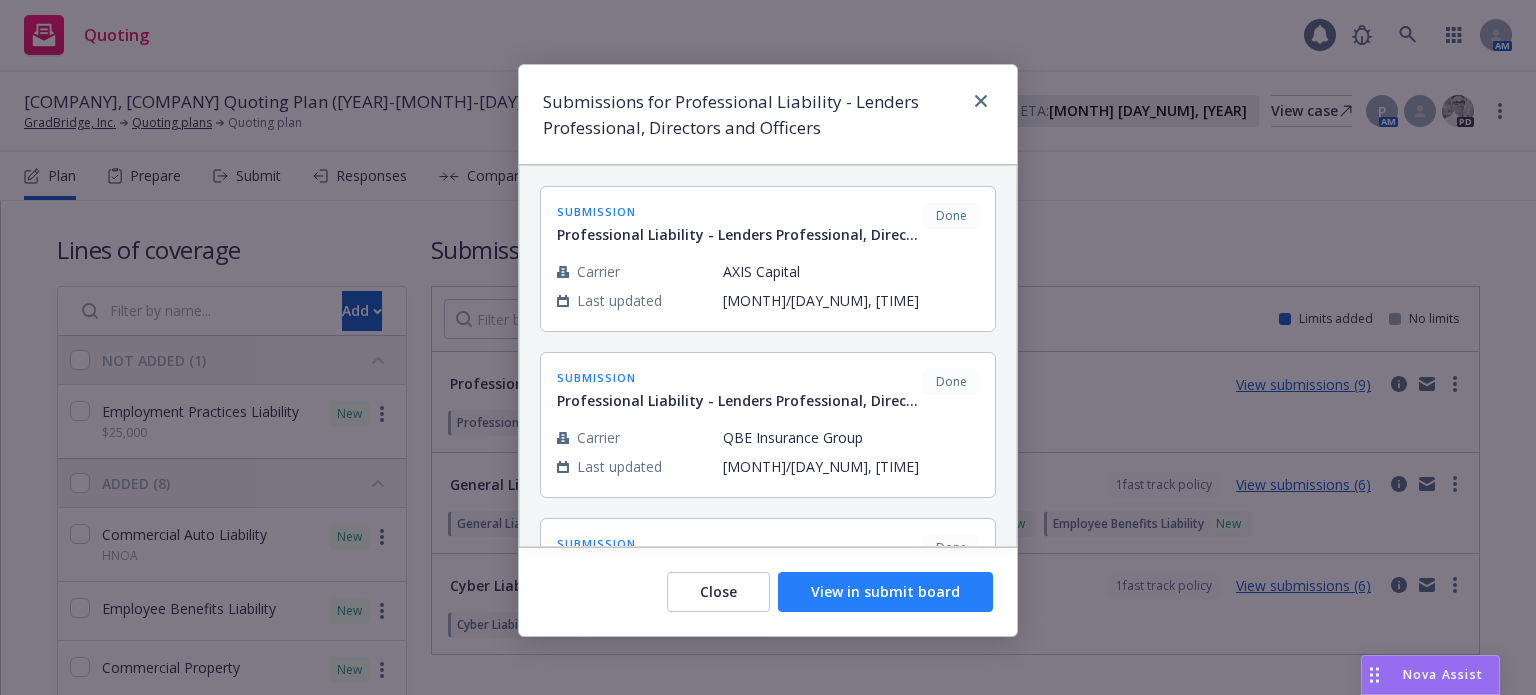 click on "View in submit board" at bounding box center [885, 592] 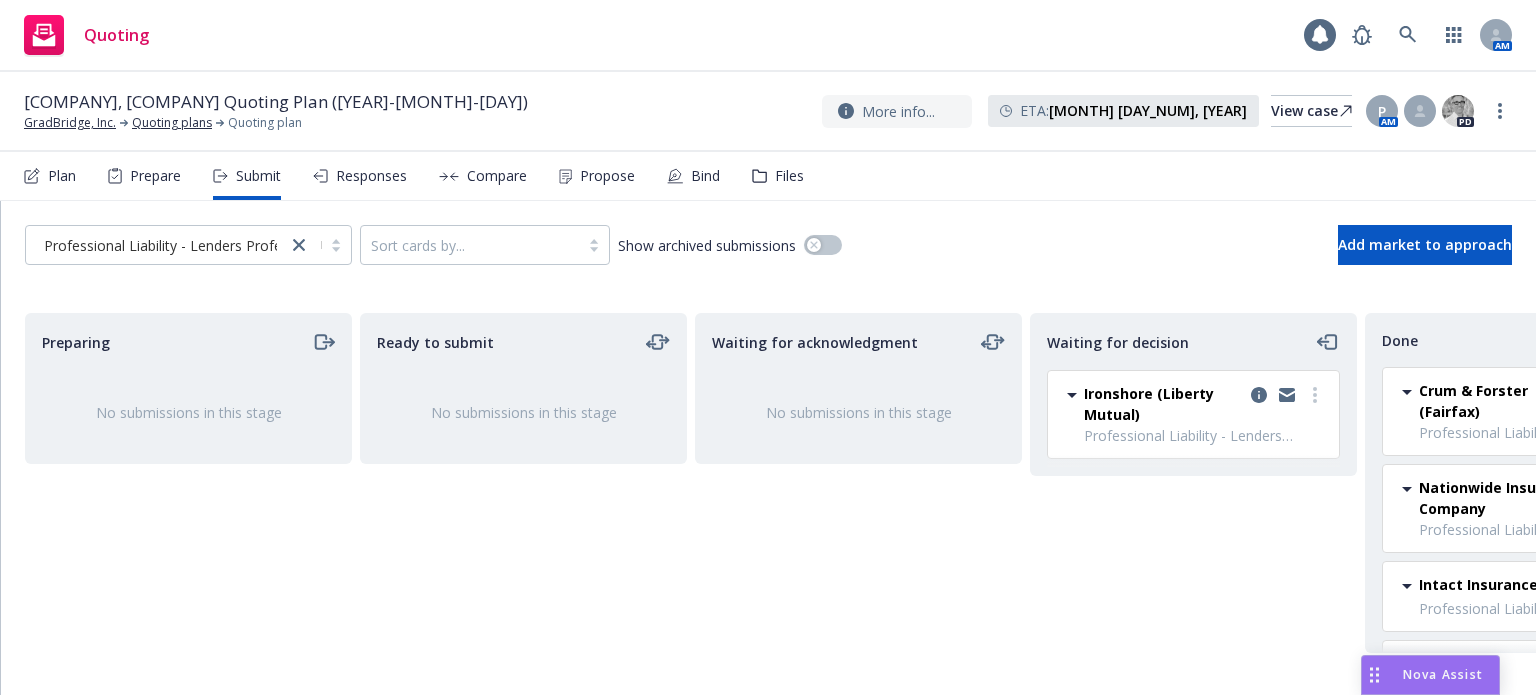 scroll, scrollTop: 0, scrollLeft: 180, axis: horizontal 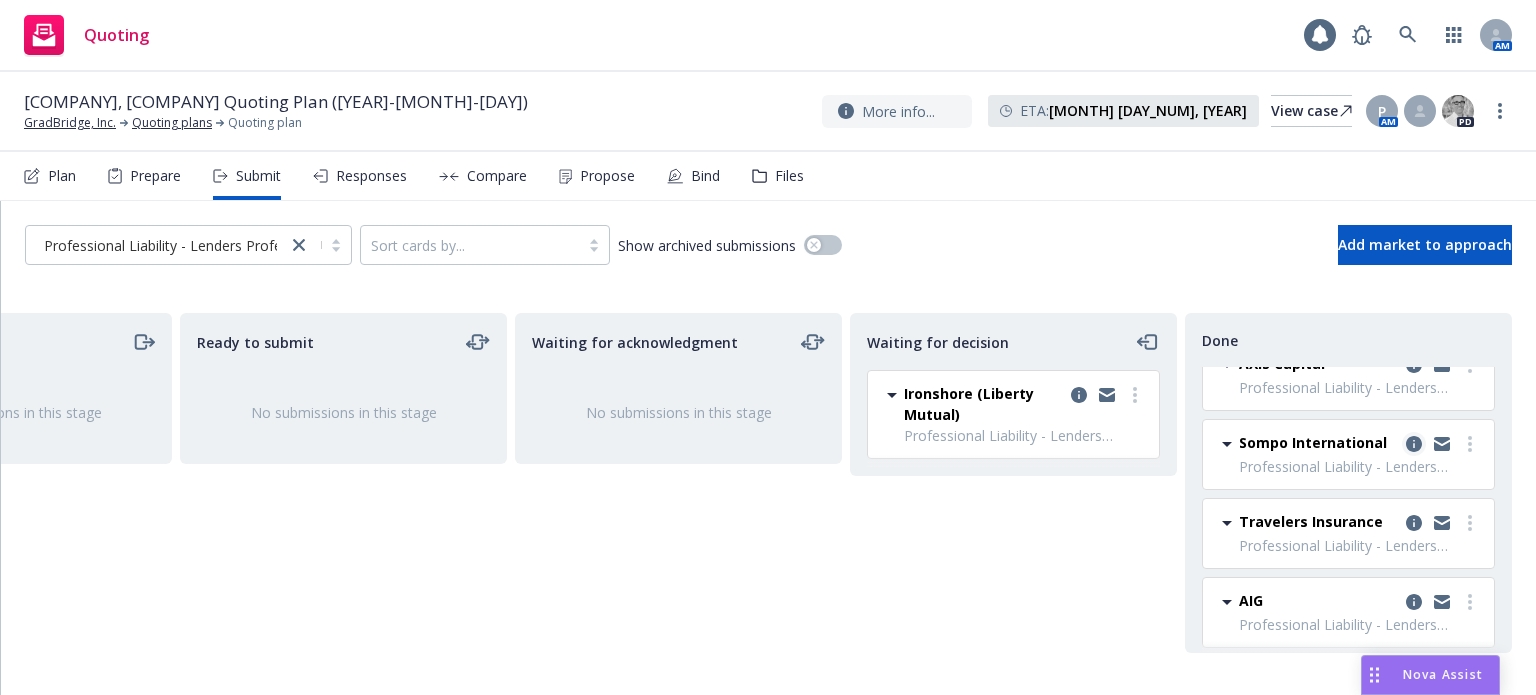 click at bounding box center (1414, 444) 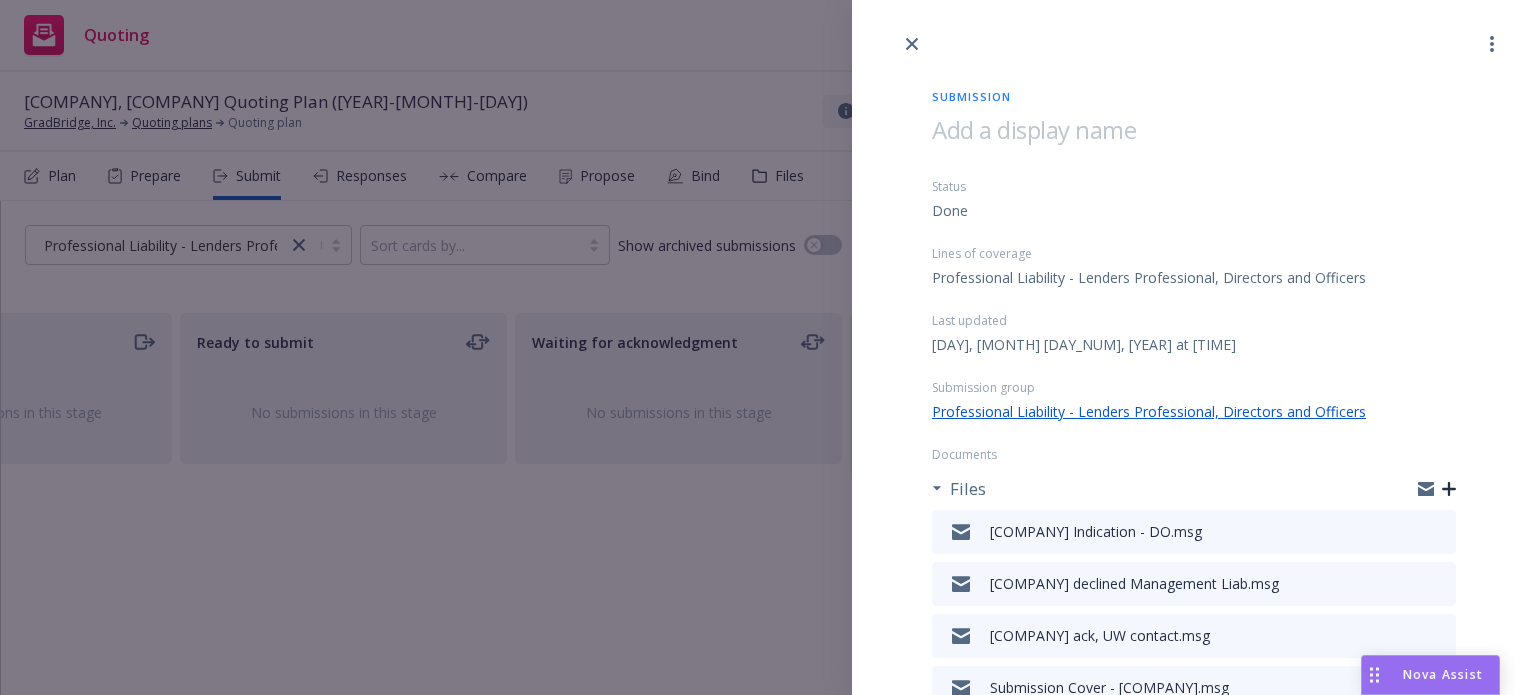 click 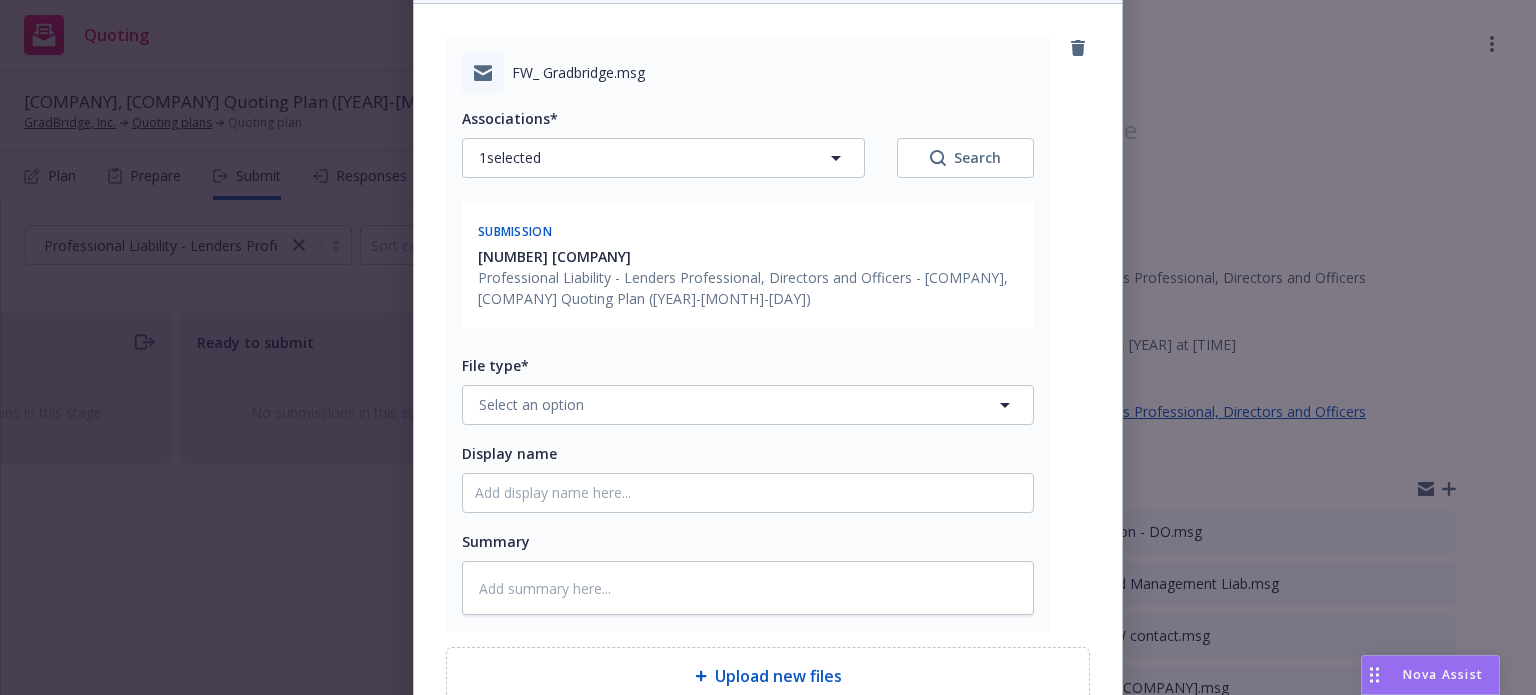scroll, scrollTop: 200, scrollLeft: 0, axis: vertical 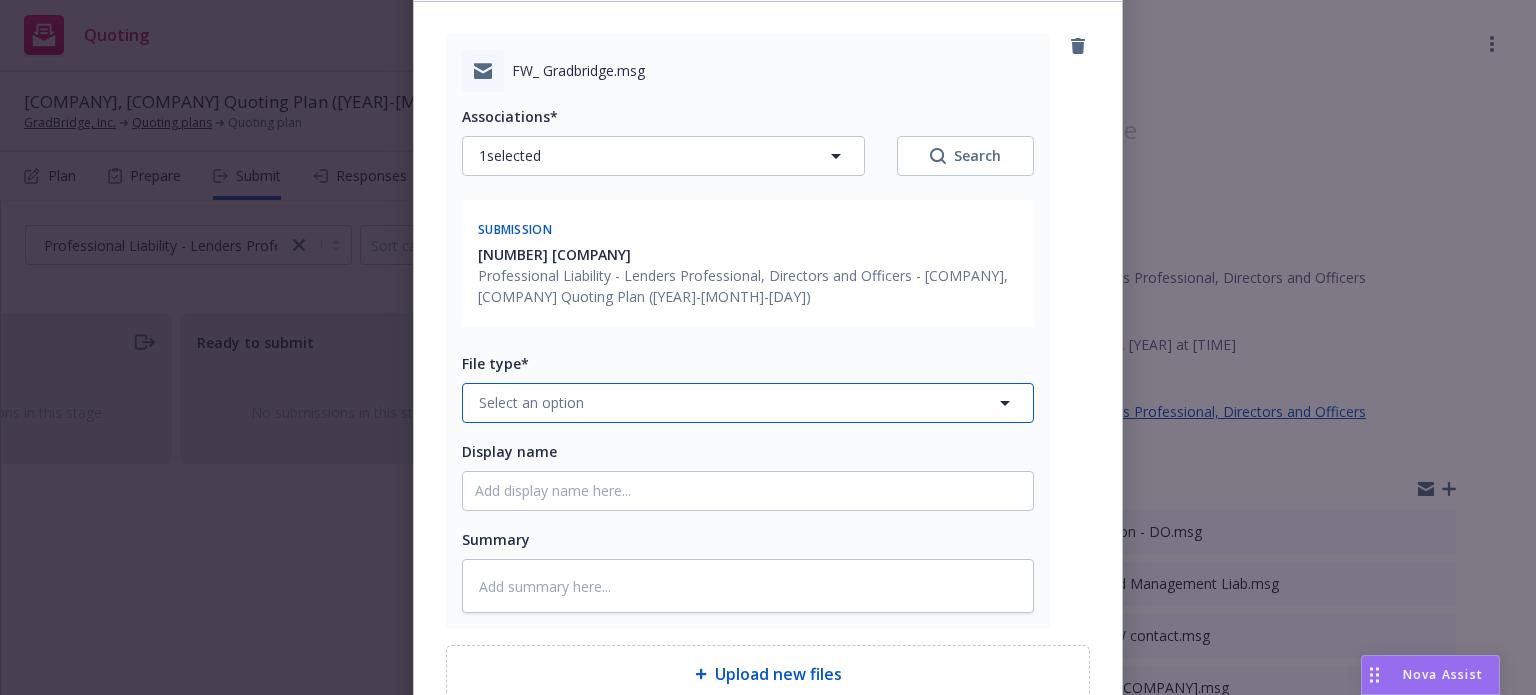 click on "Select an option" at bounding box center (748, 403) 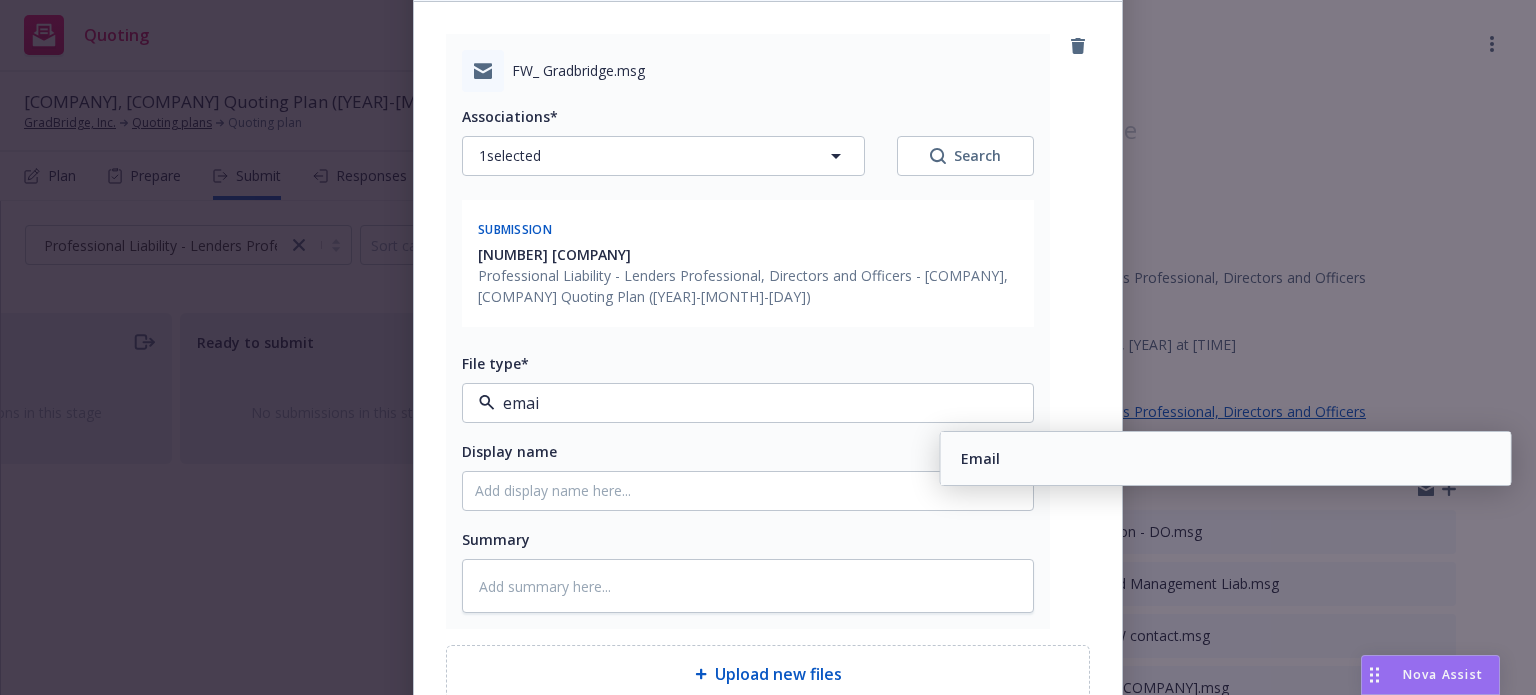 type on "email" 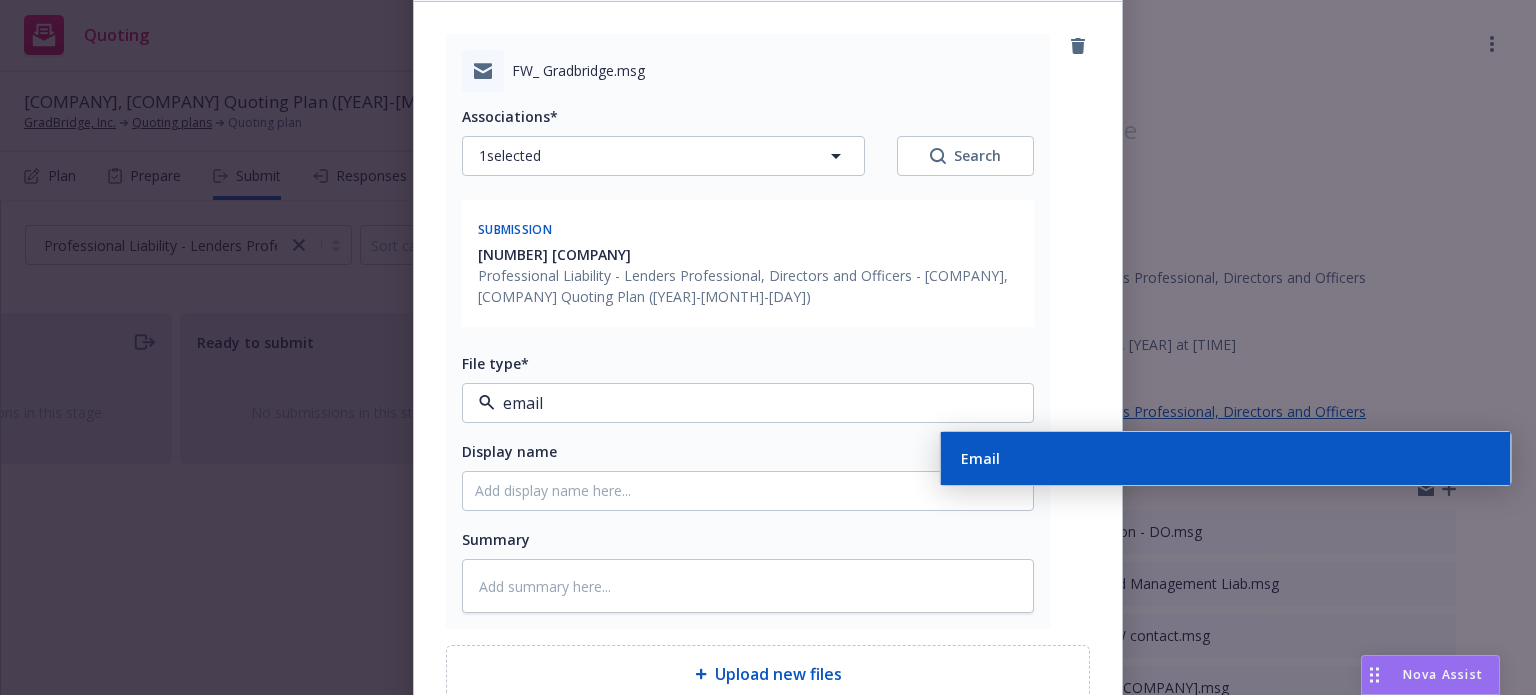 drag, startPoint x: 1177, startPoint y: 477, endPoint x: 1168, endPoint y: 472, distance: 10.29563 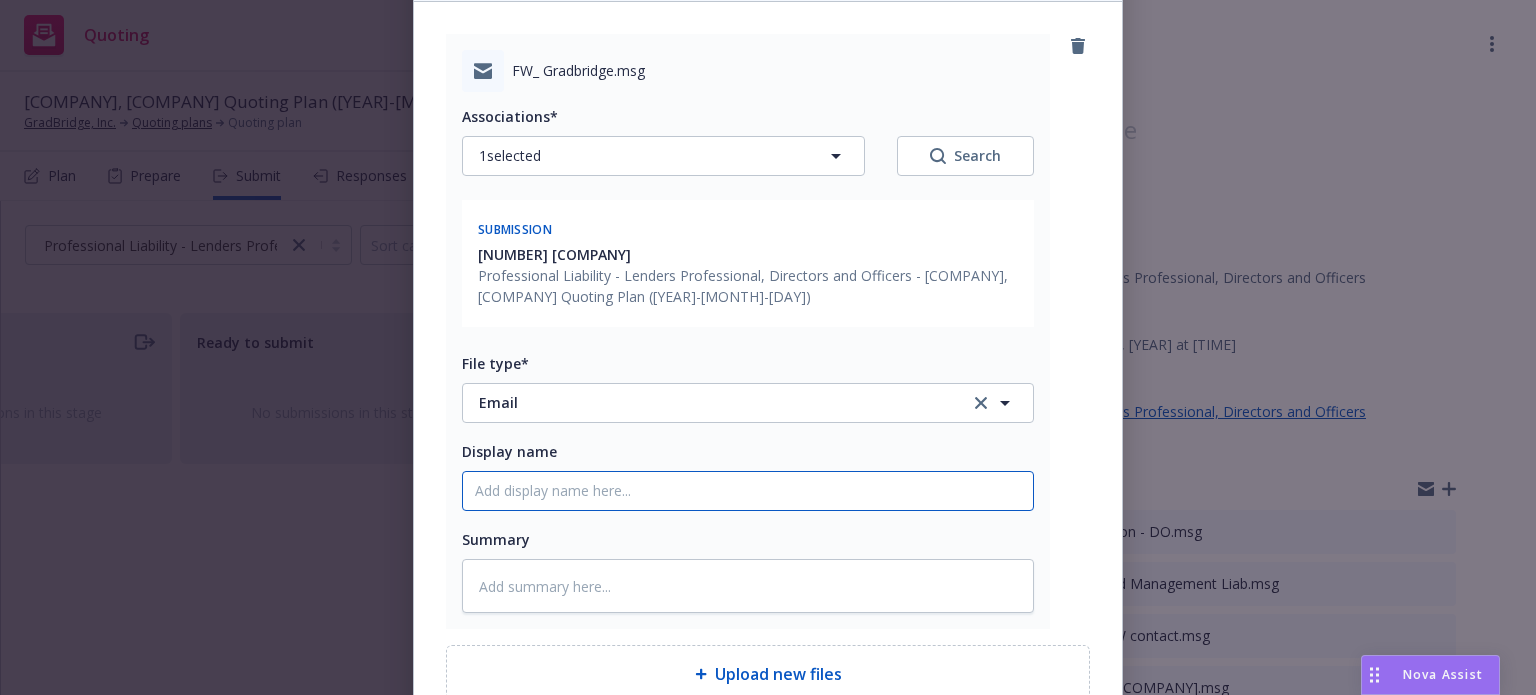 drag, startPoint x: 546, startPoint y: 505, endPoint x: 557, endPoint y: 494, distance: 15.556349 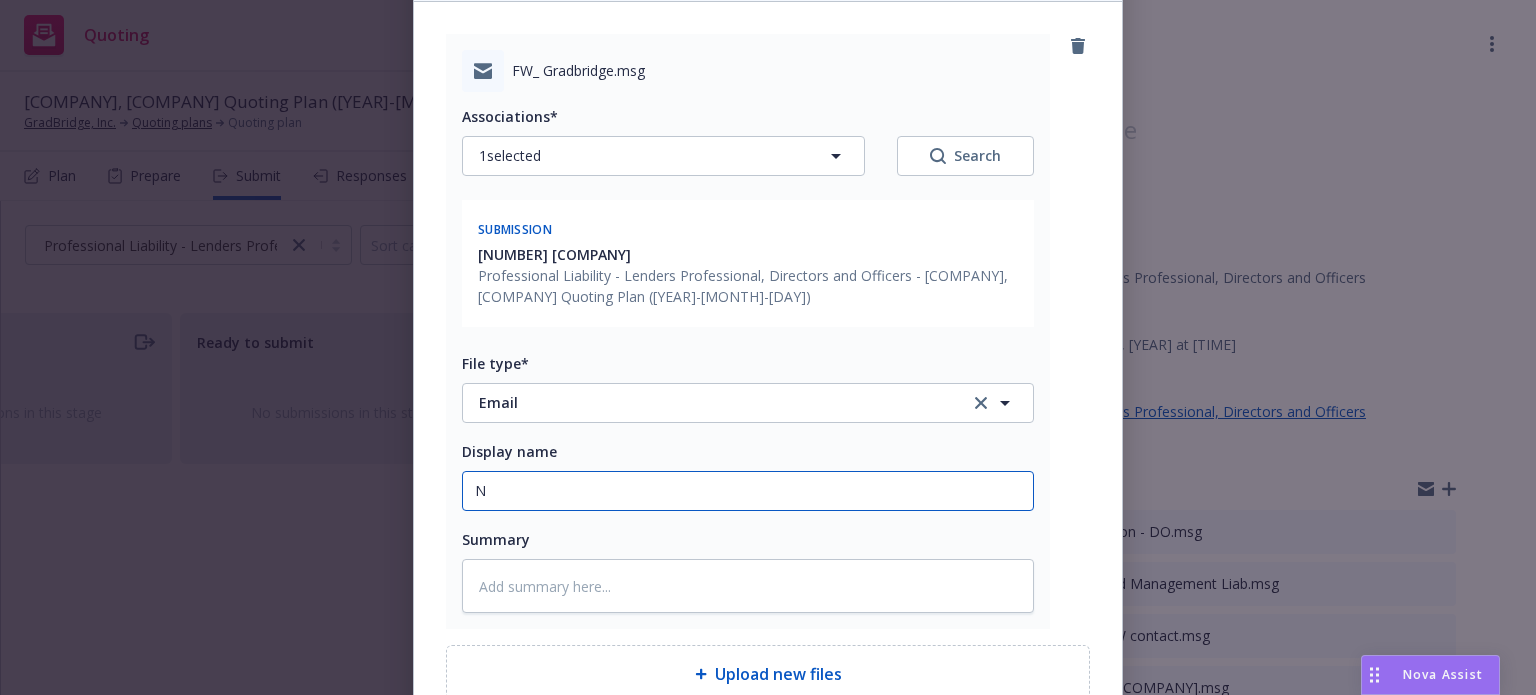 type on "NS" 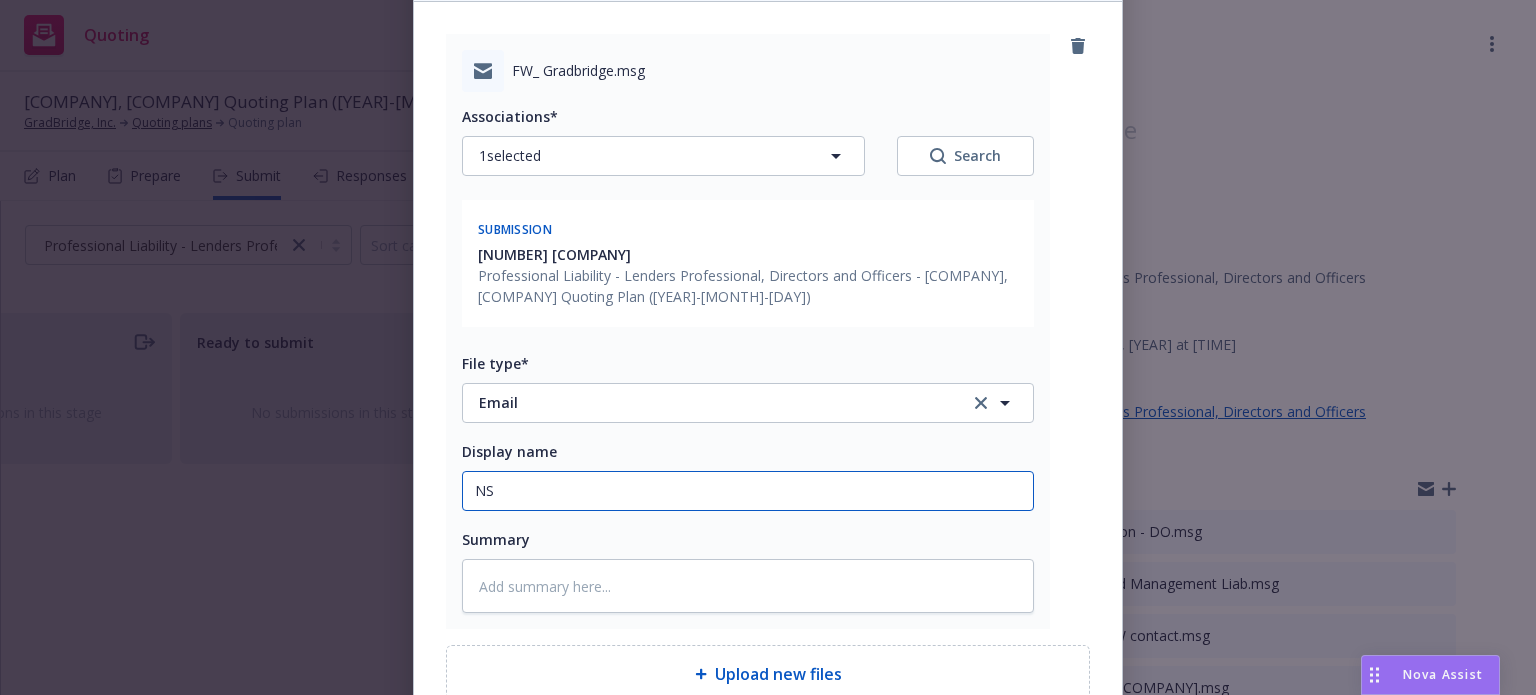 type on "x" 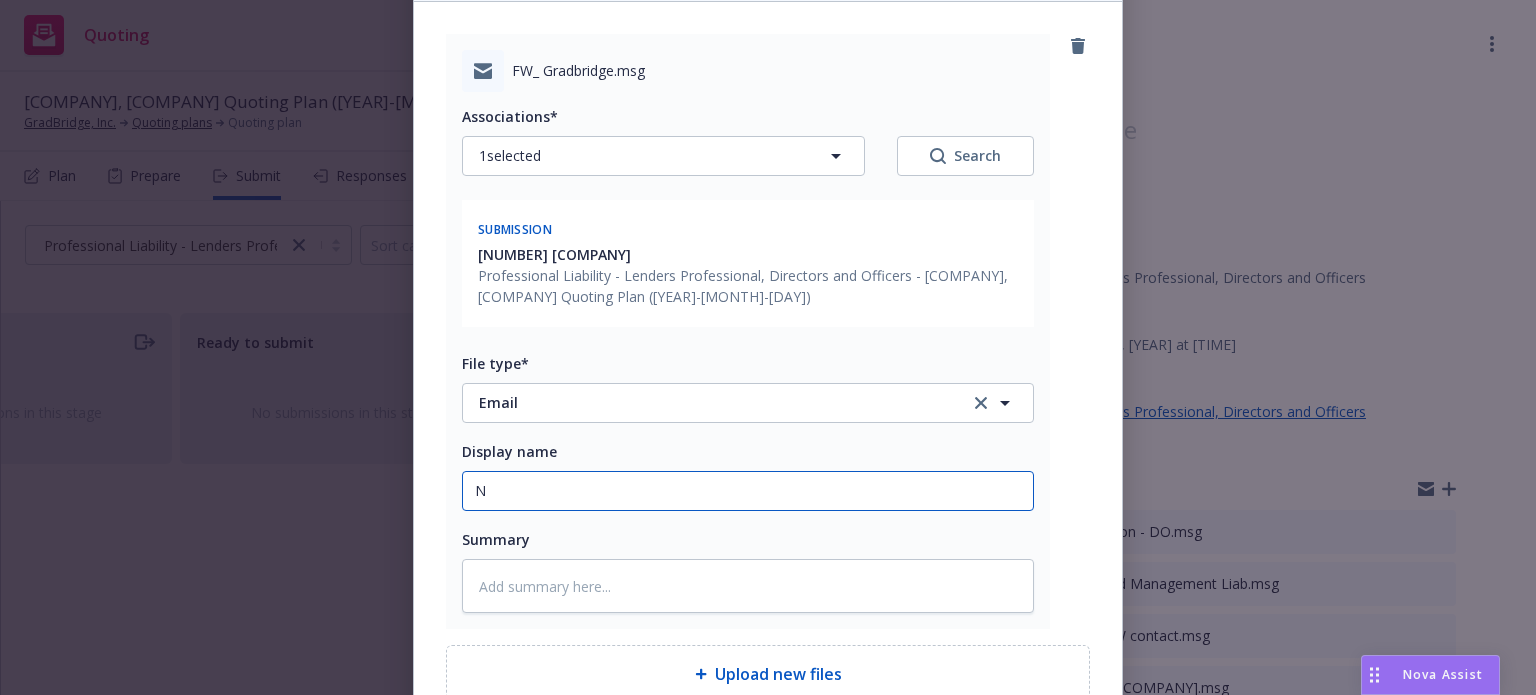 type on "x" 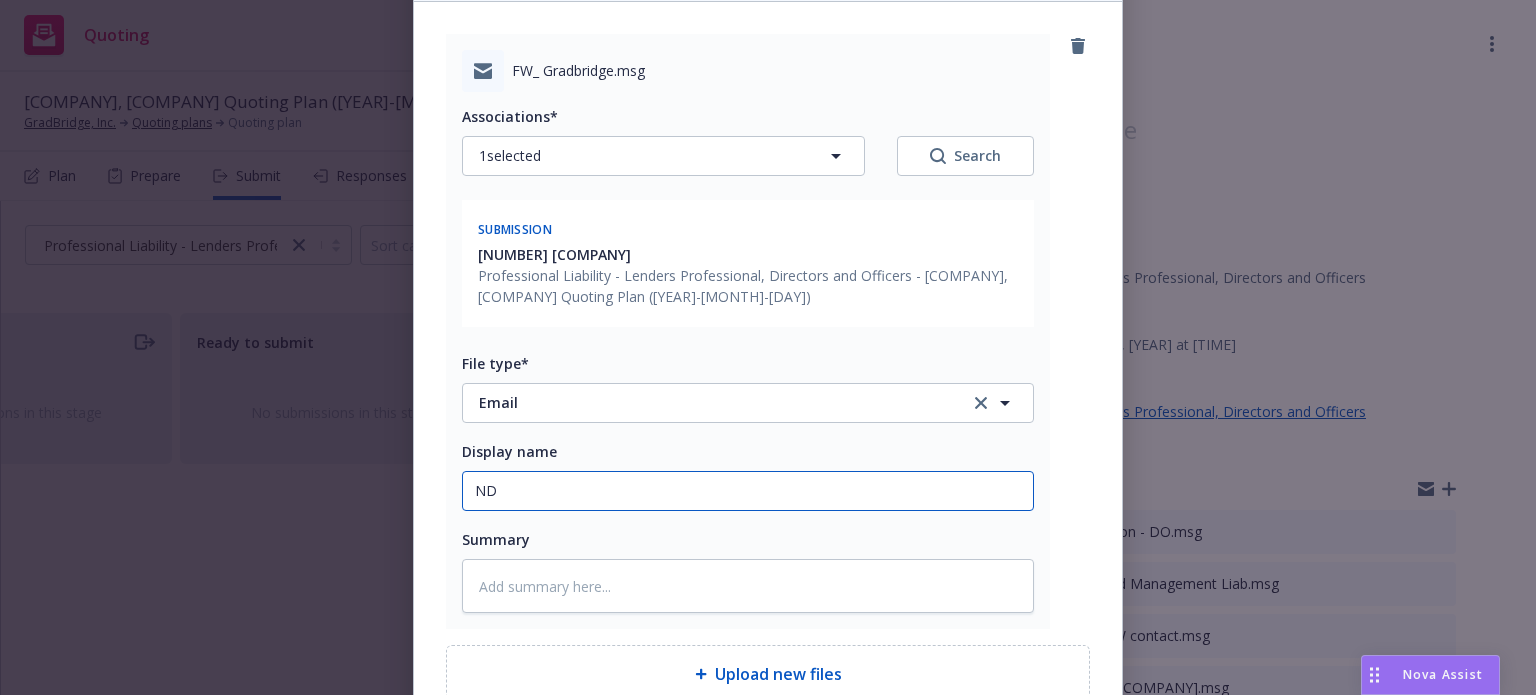 type on "x" 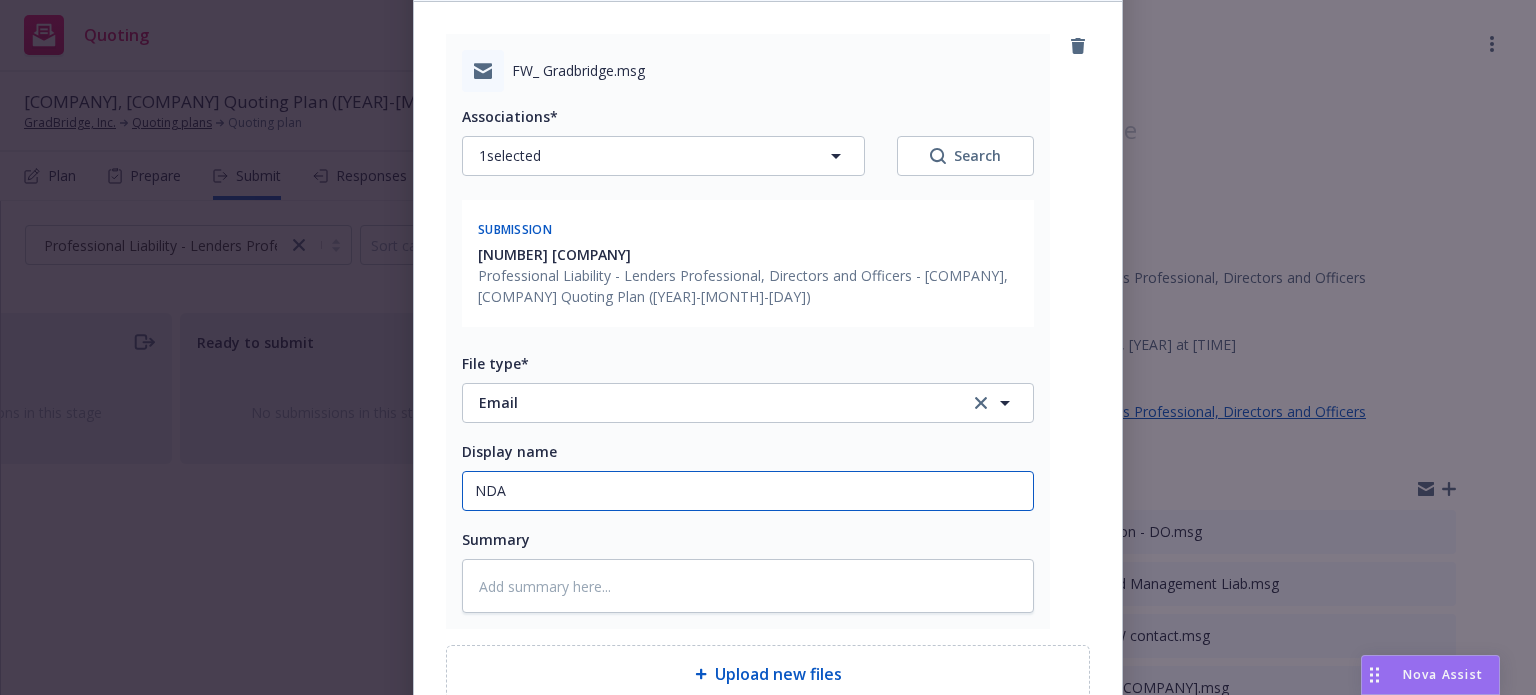 type on "x" 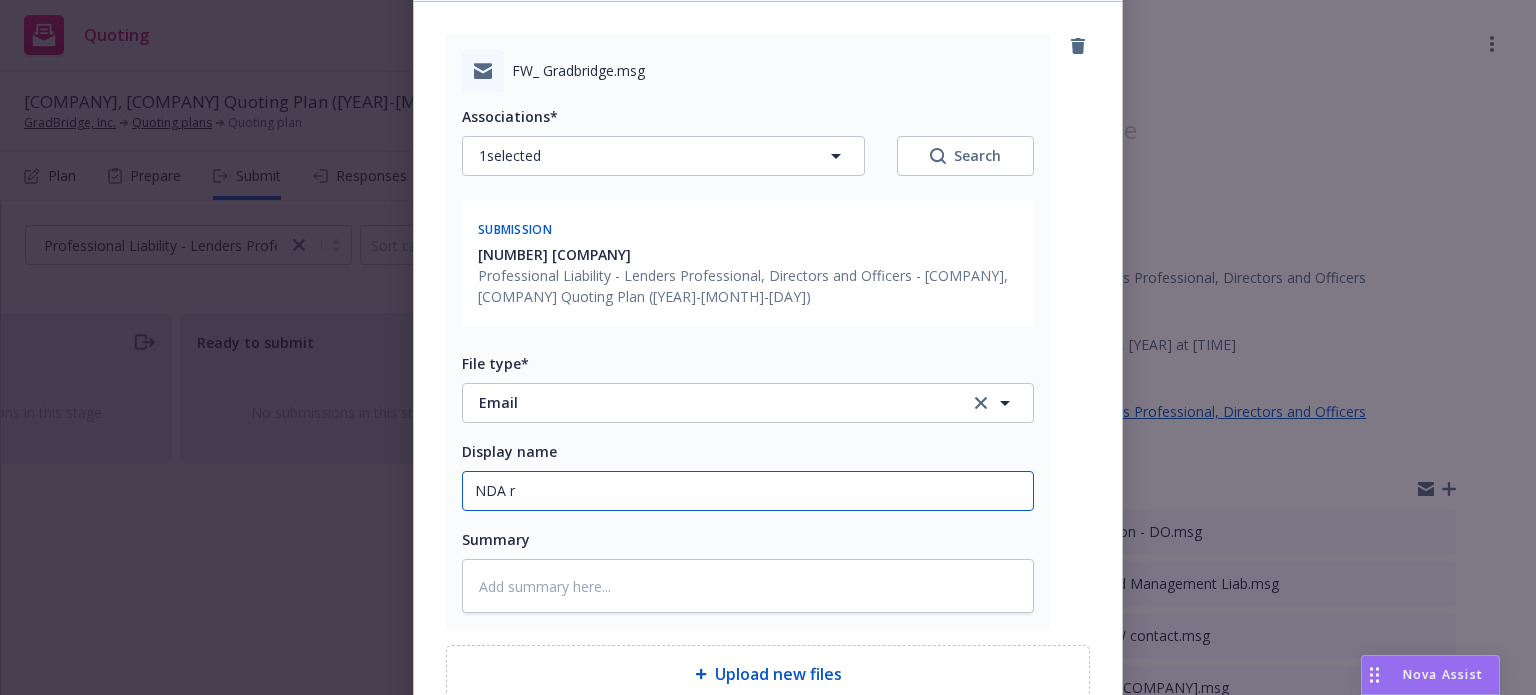 type on "x" 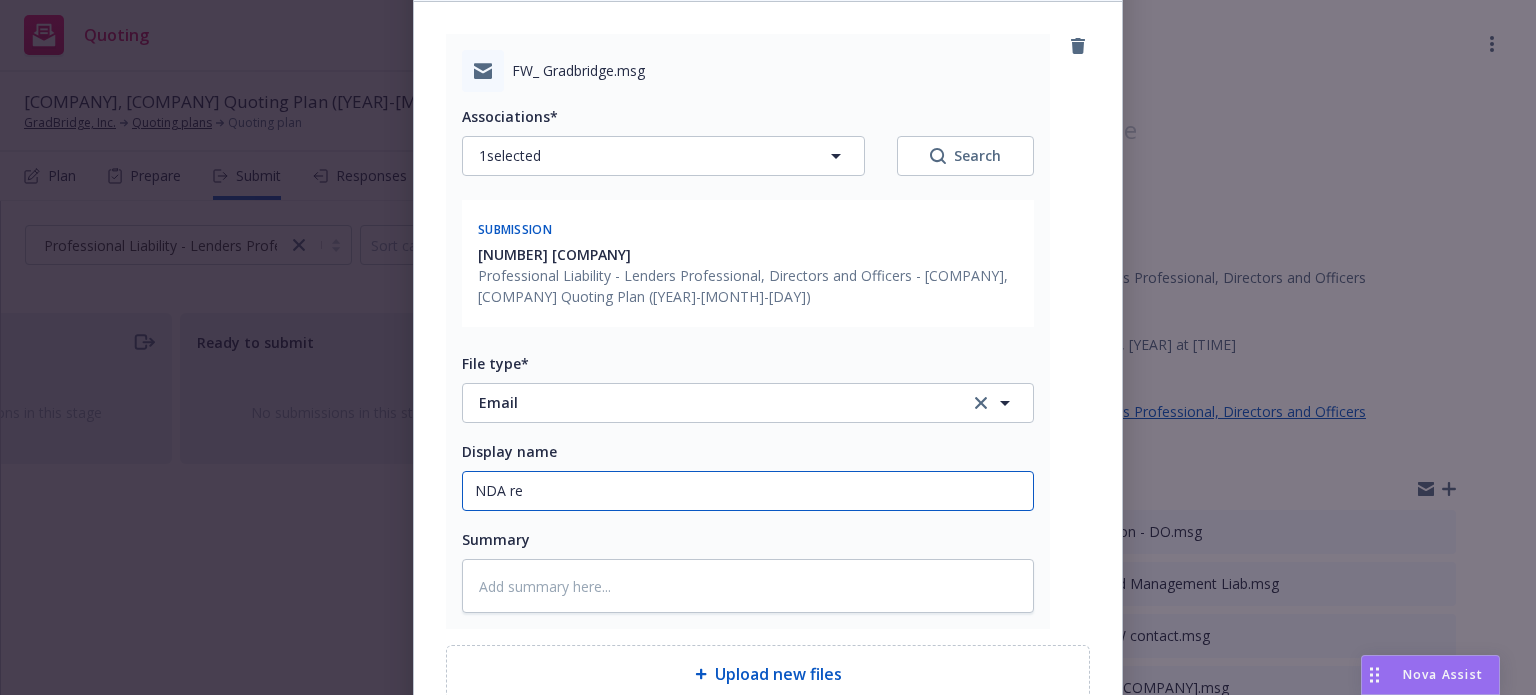 type on "x" 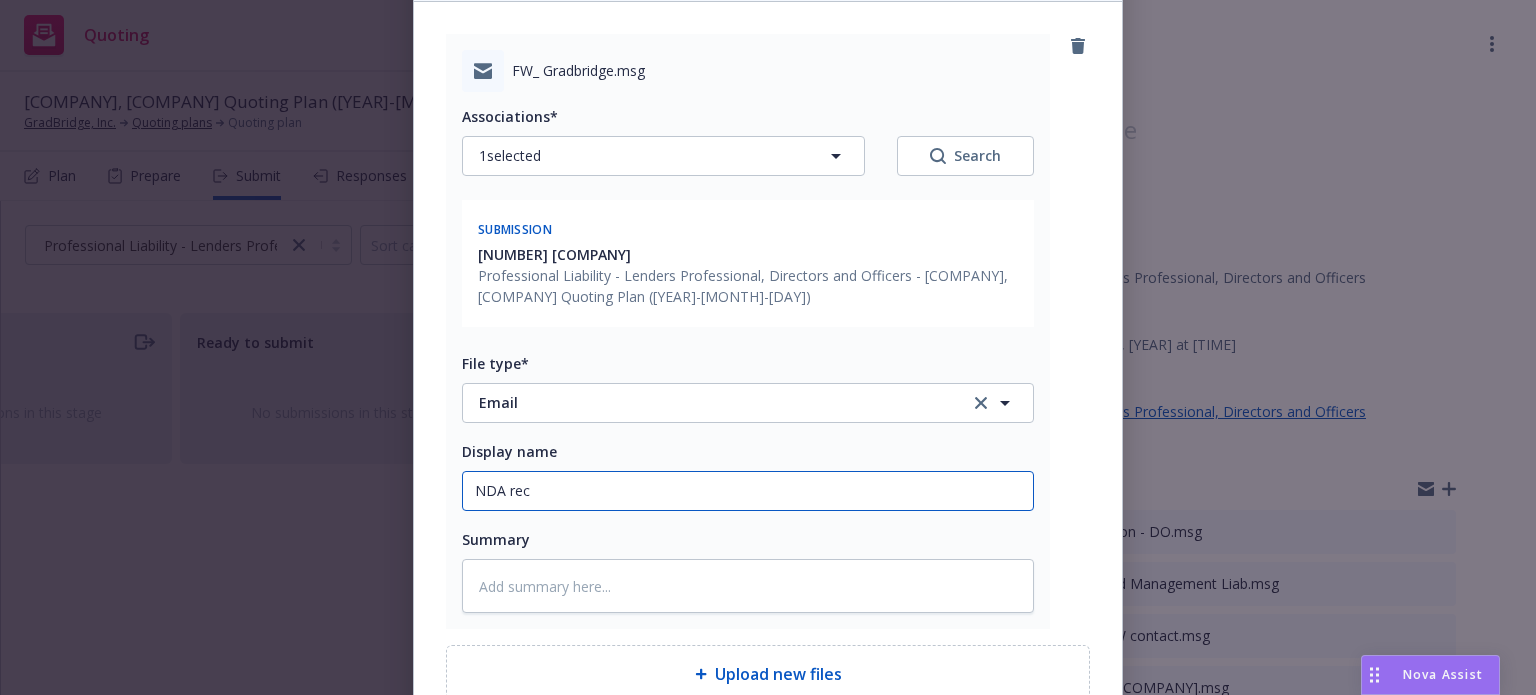 type on "x" 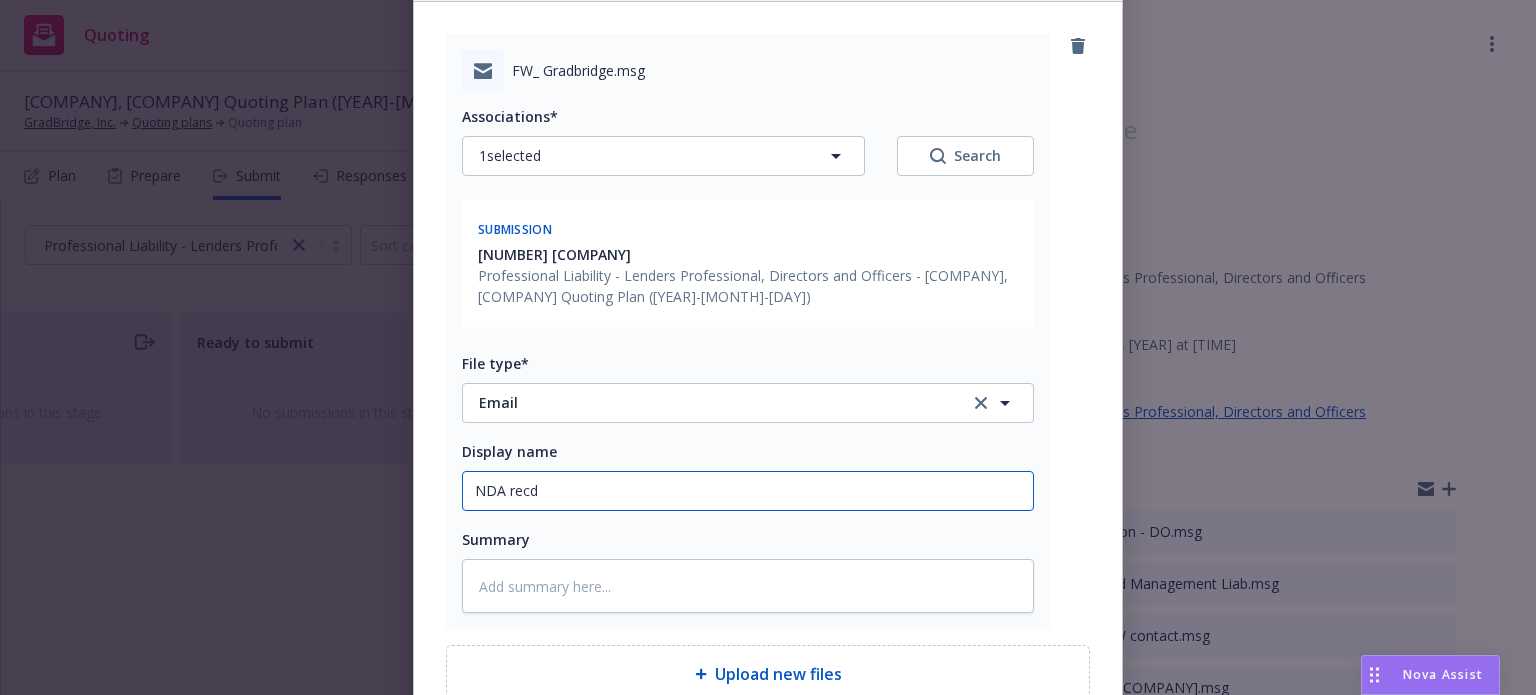 type on "x" 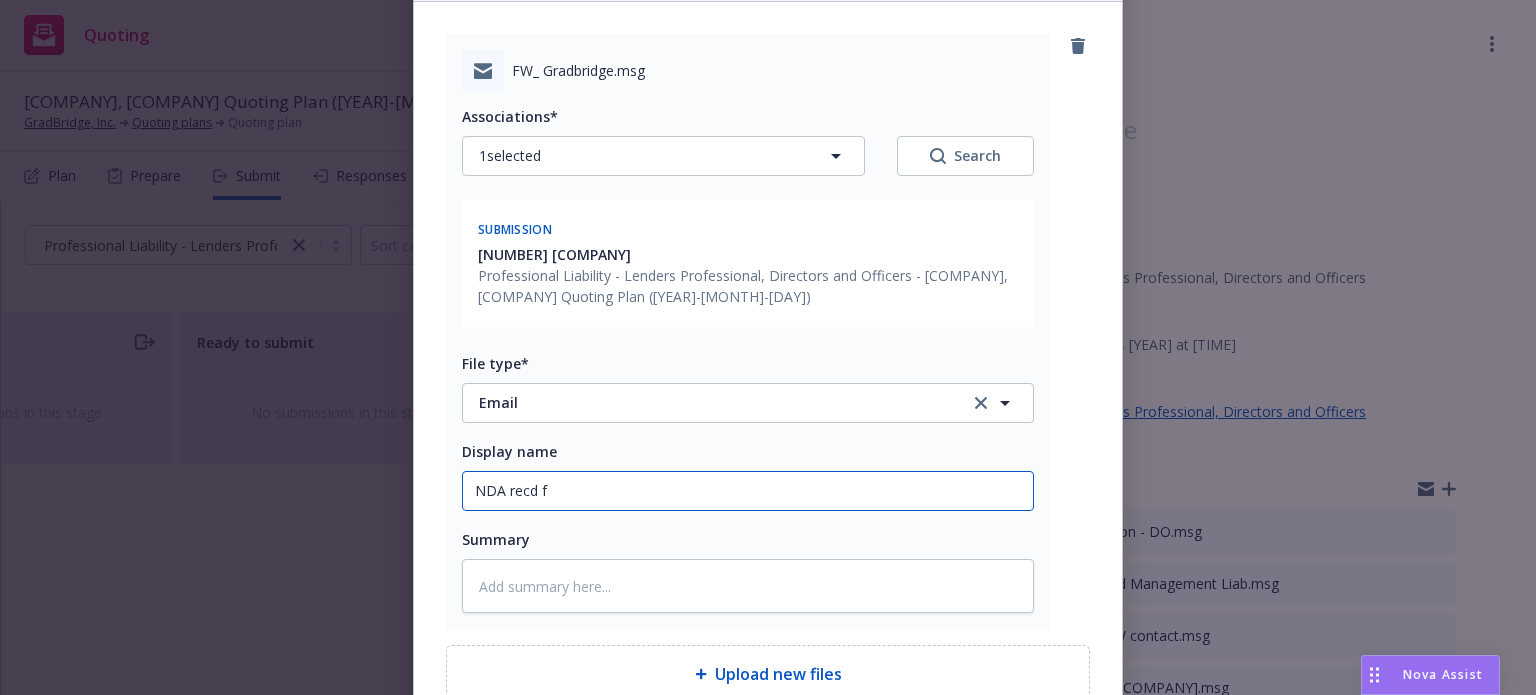 type on "x" 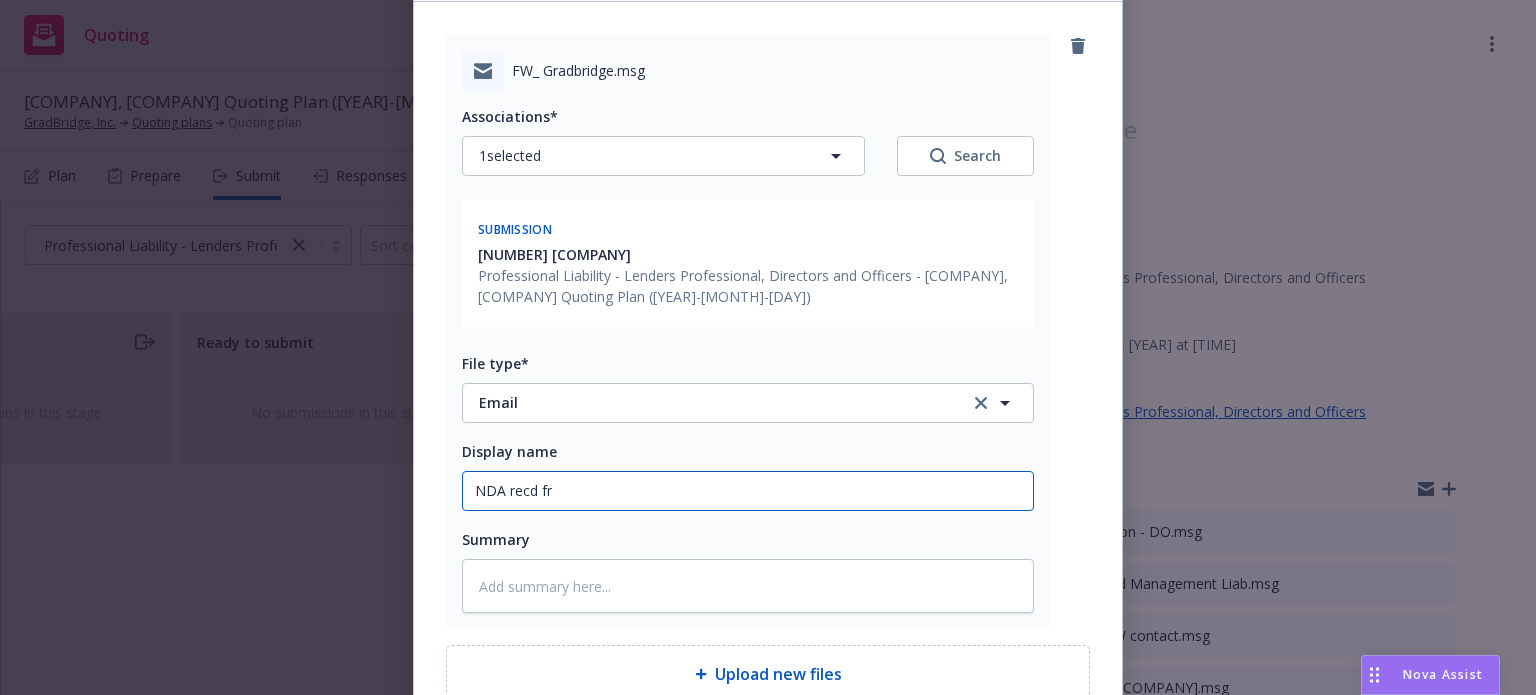 type on "x" 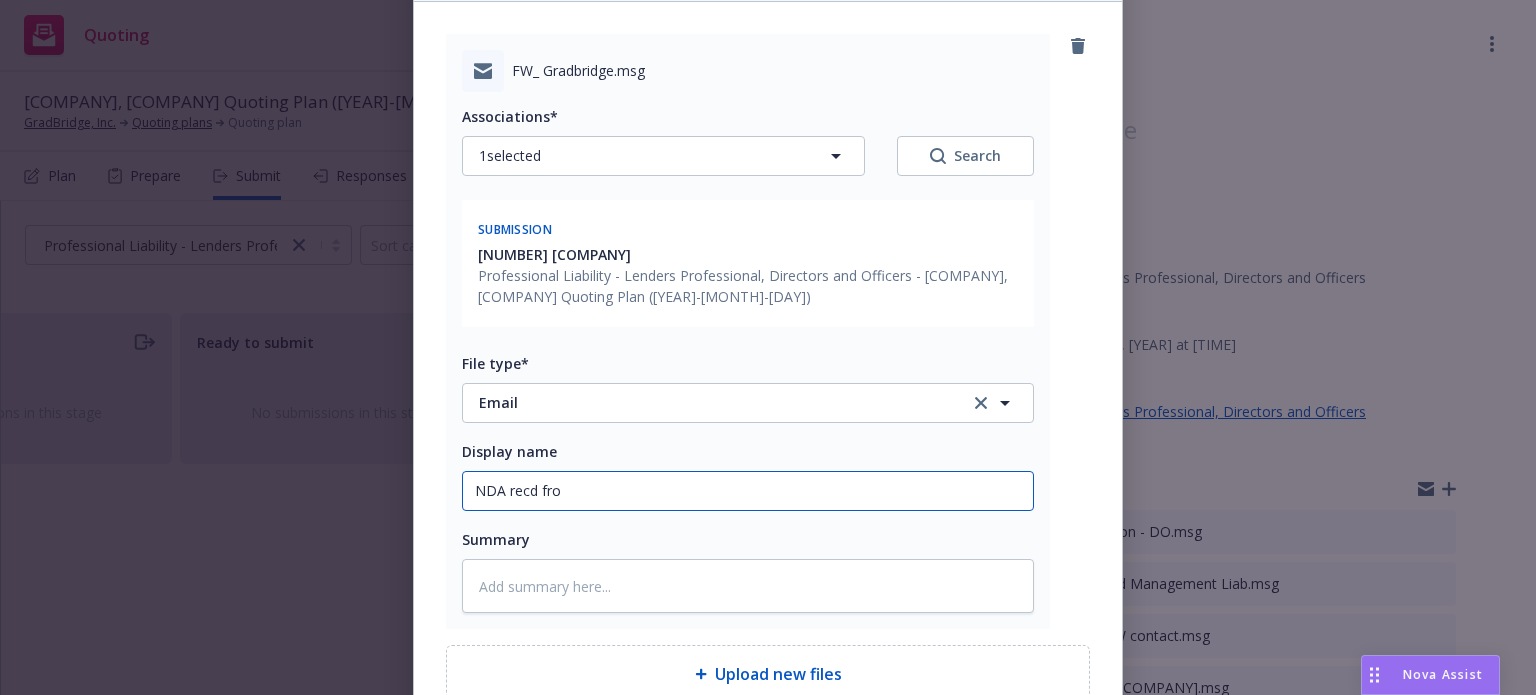 type on "x" 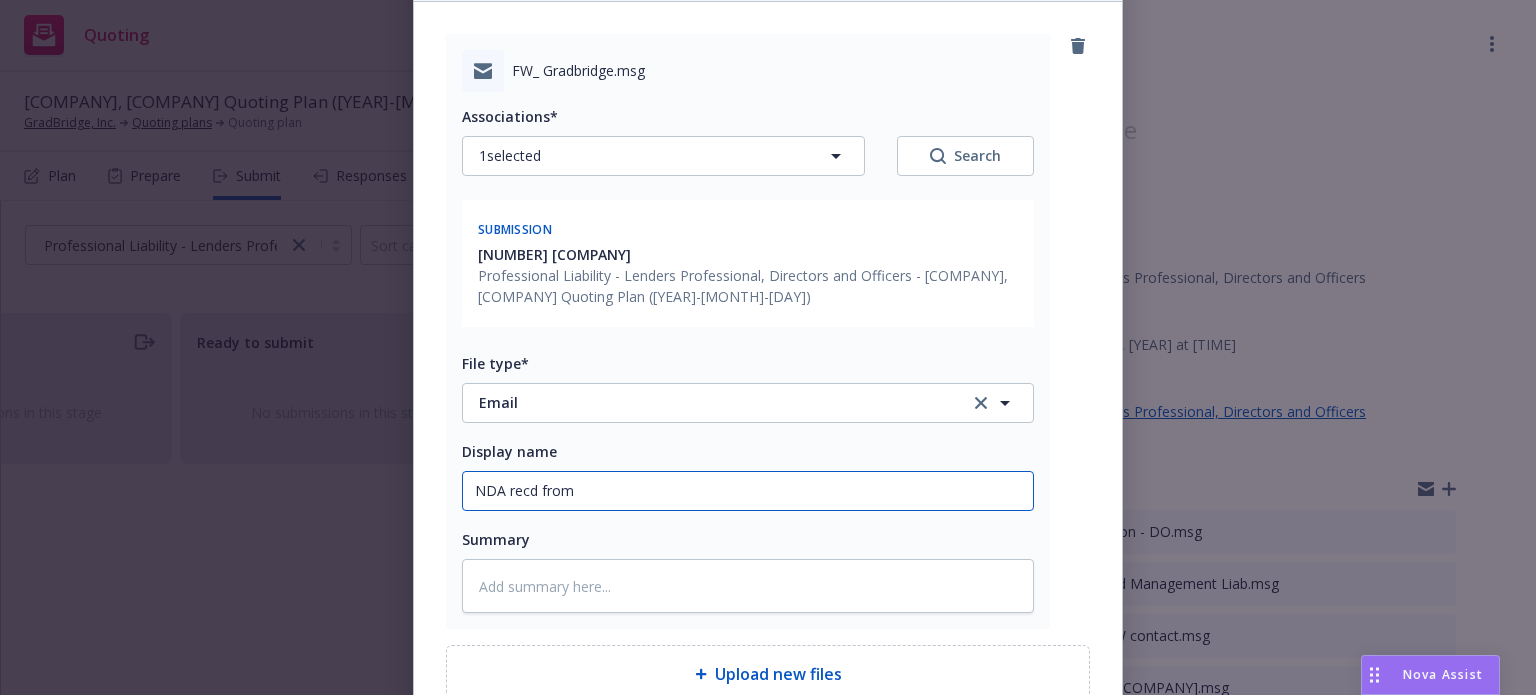 type on "x" 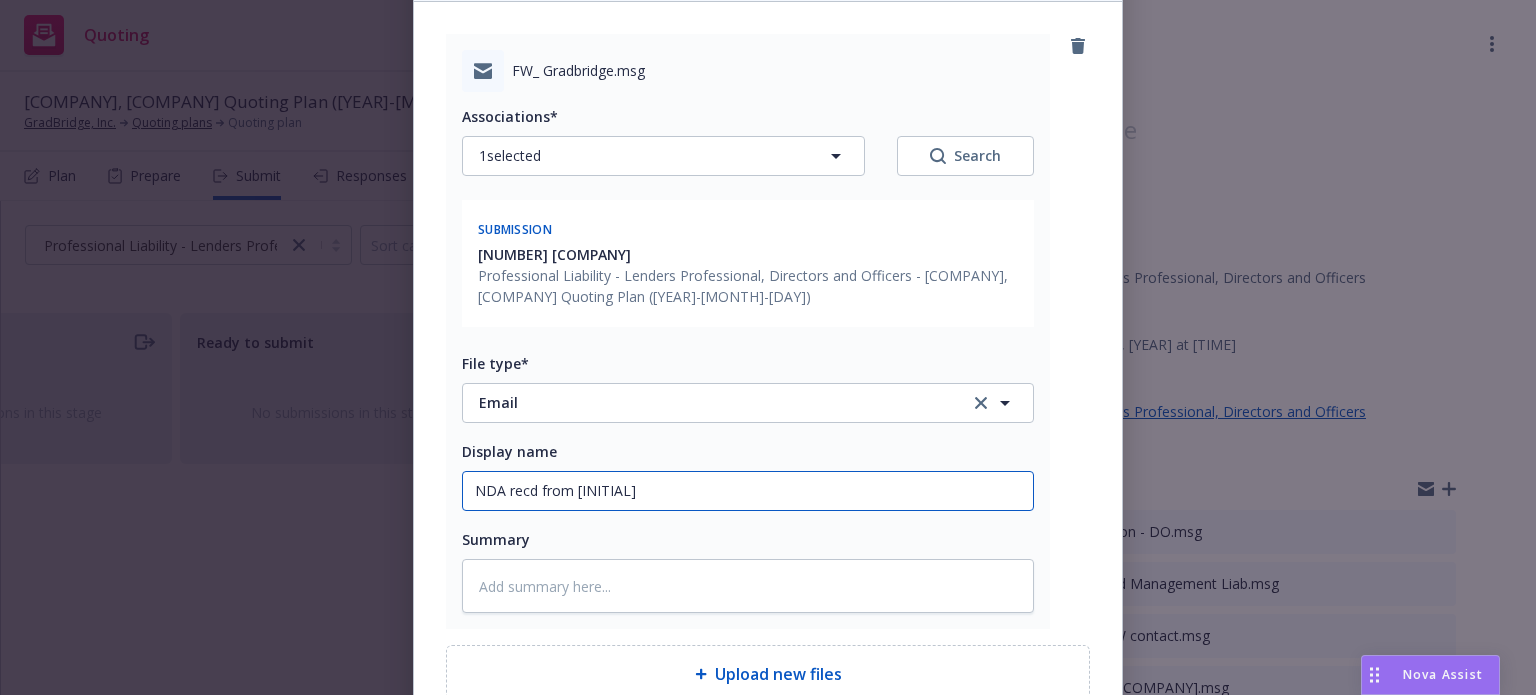 type on "x" 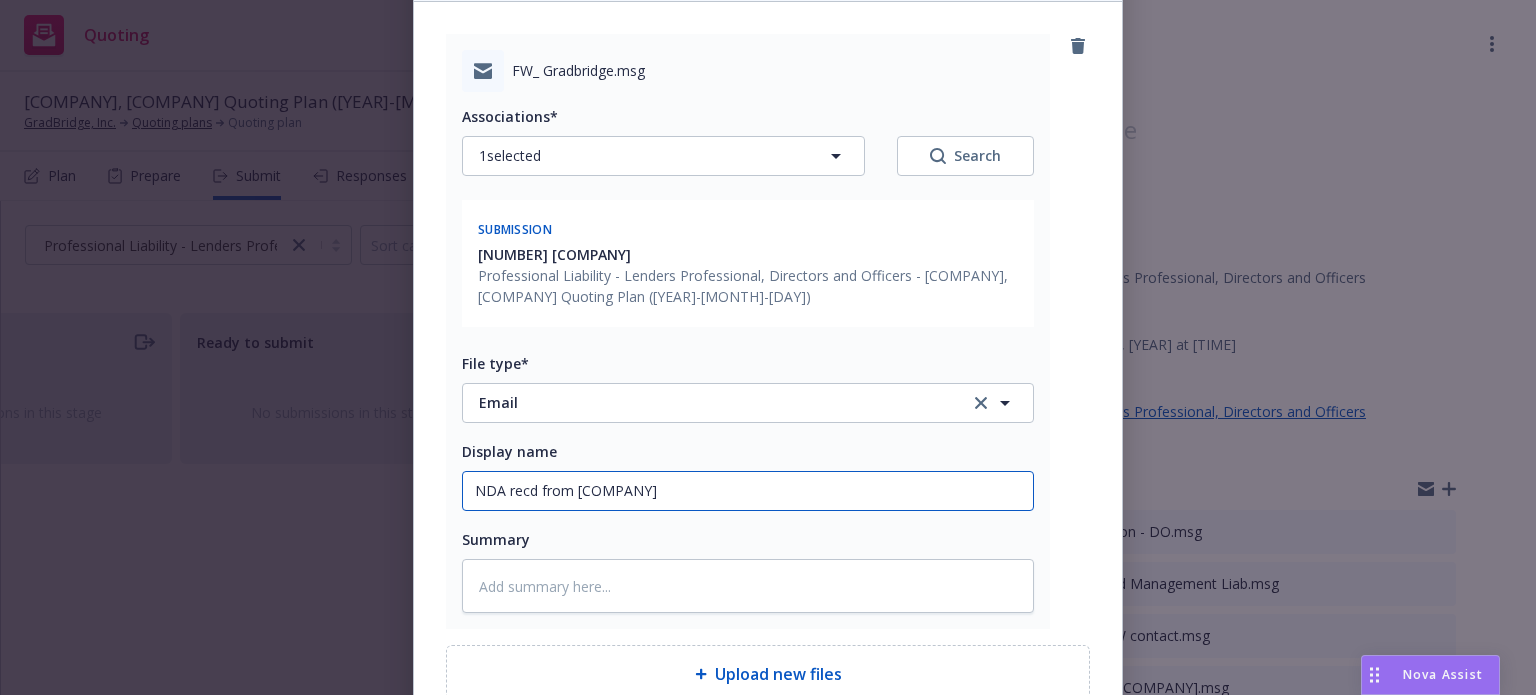 type on "x" 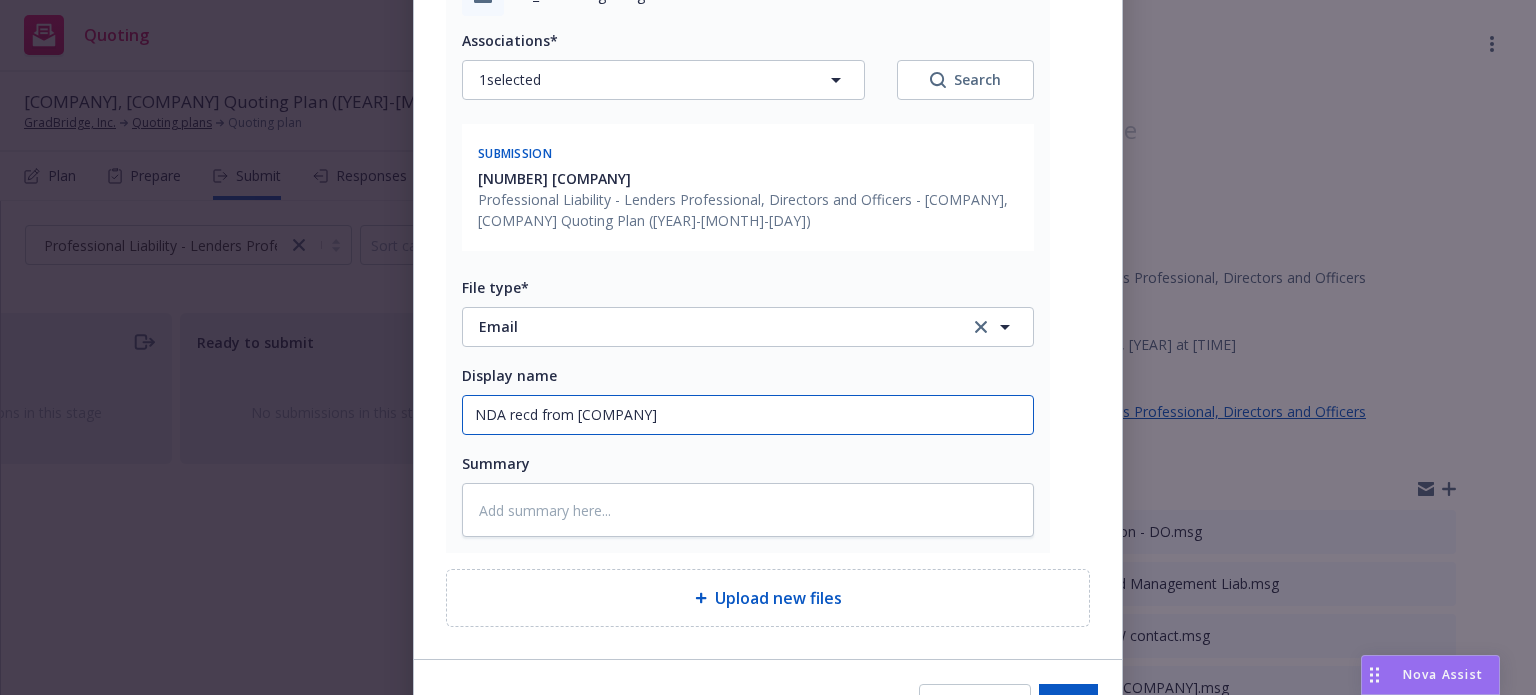 scroll, scrollTop: 392, scrollLeft: 0, axis: vertical 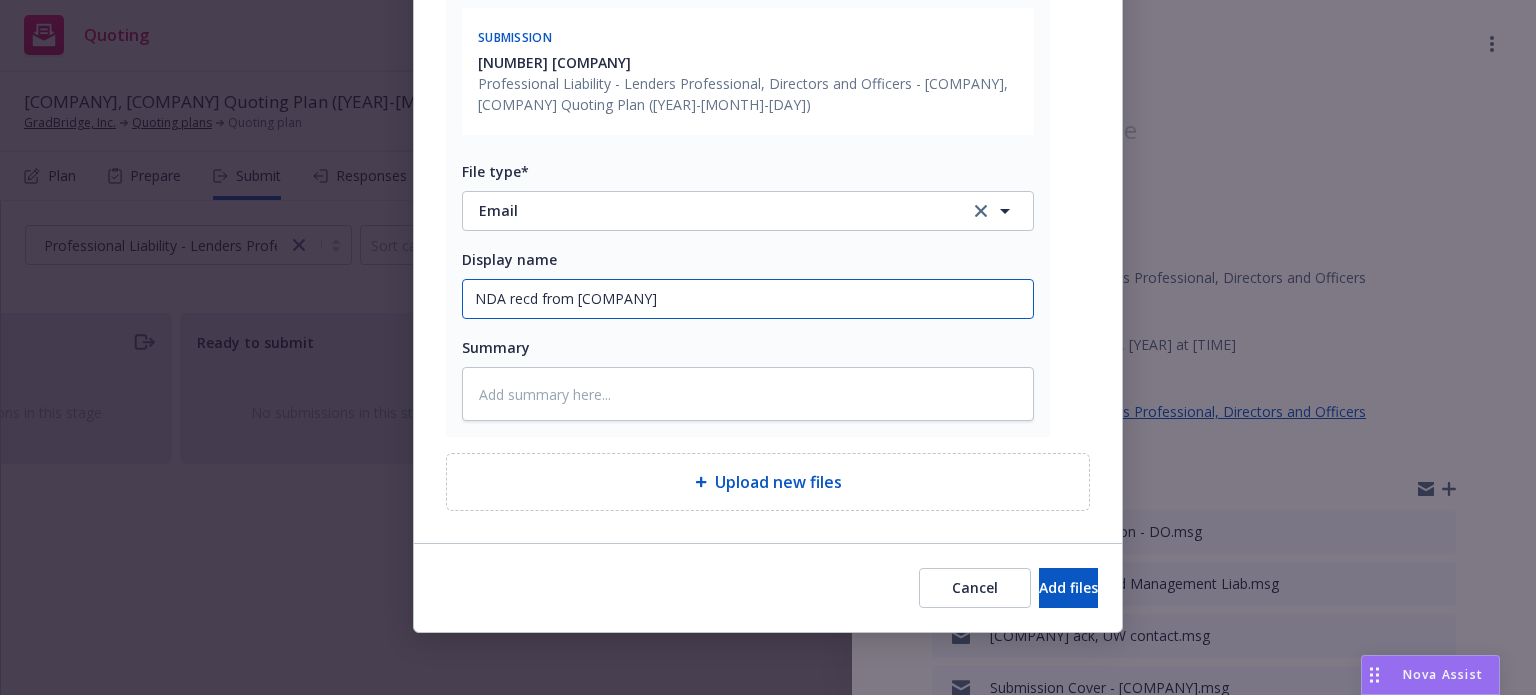type on "NDA recd from [COMPANY]" 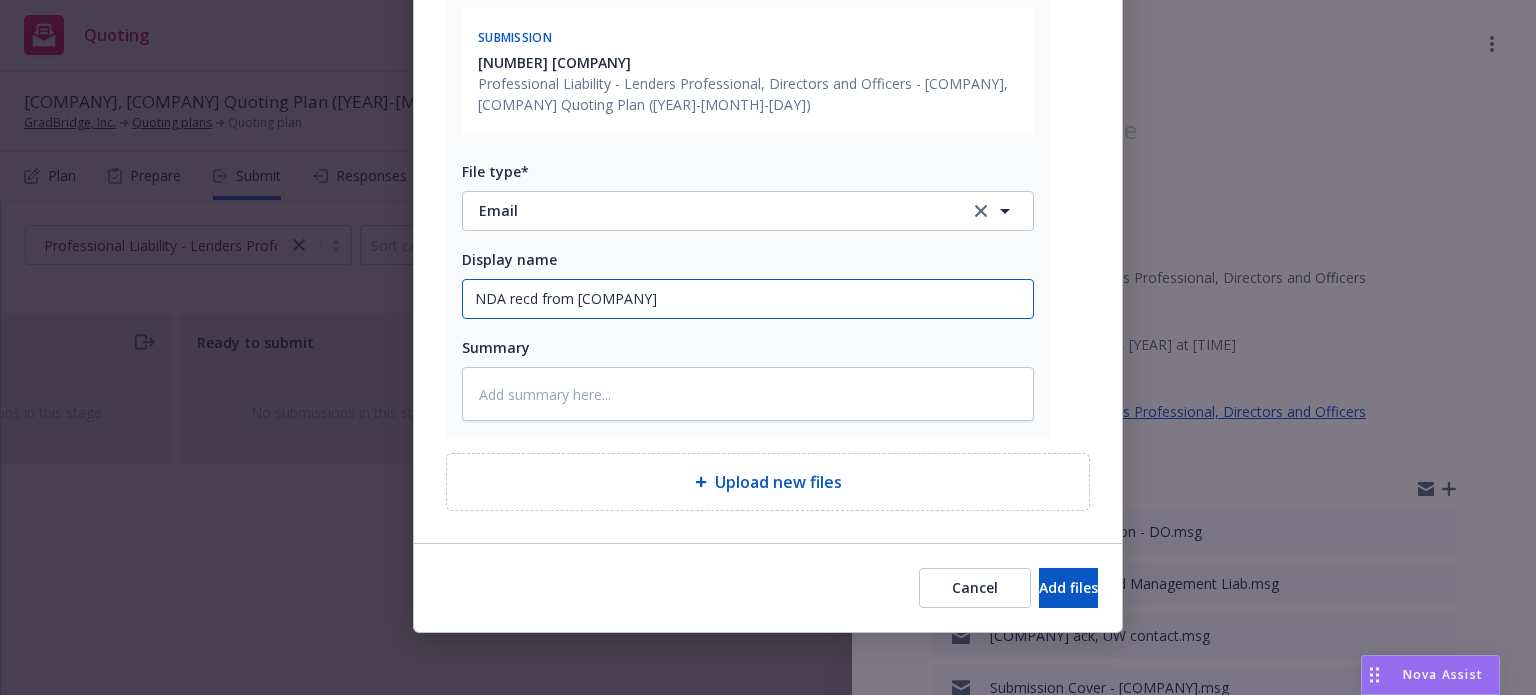 type on "x" 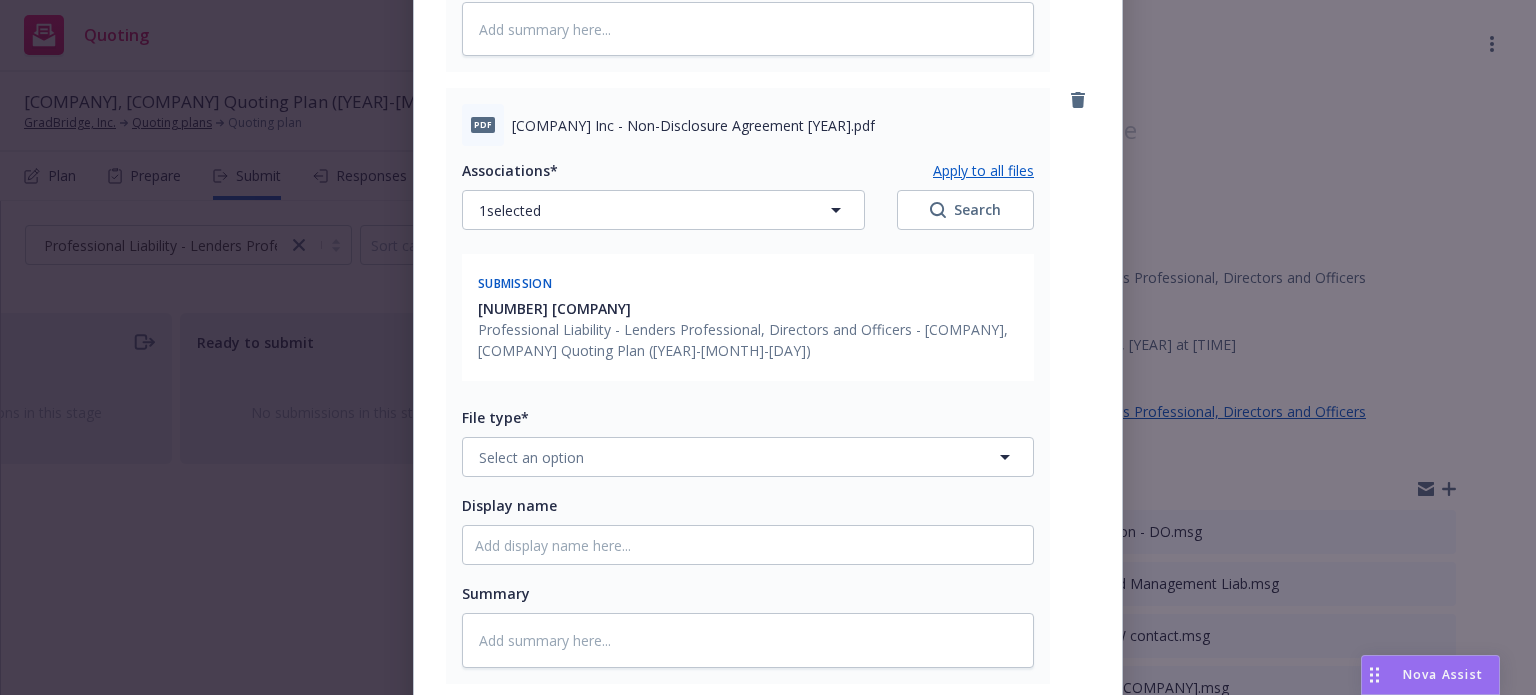 scroll, scrollTop: 792, scrollLeft: 0, axis: vertical 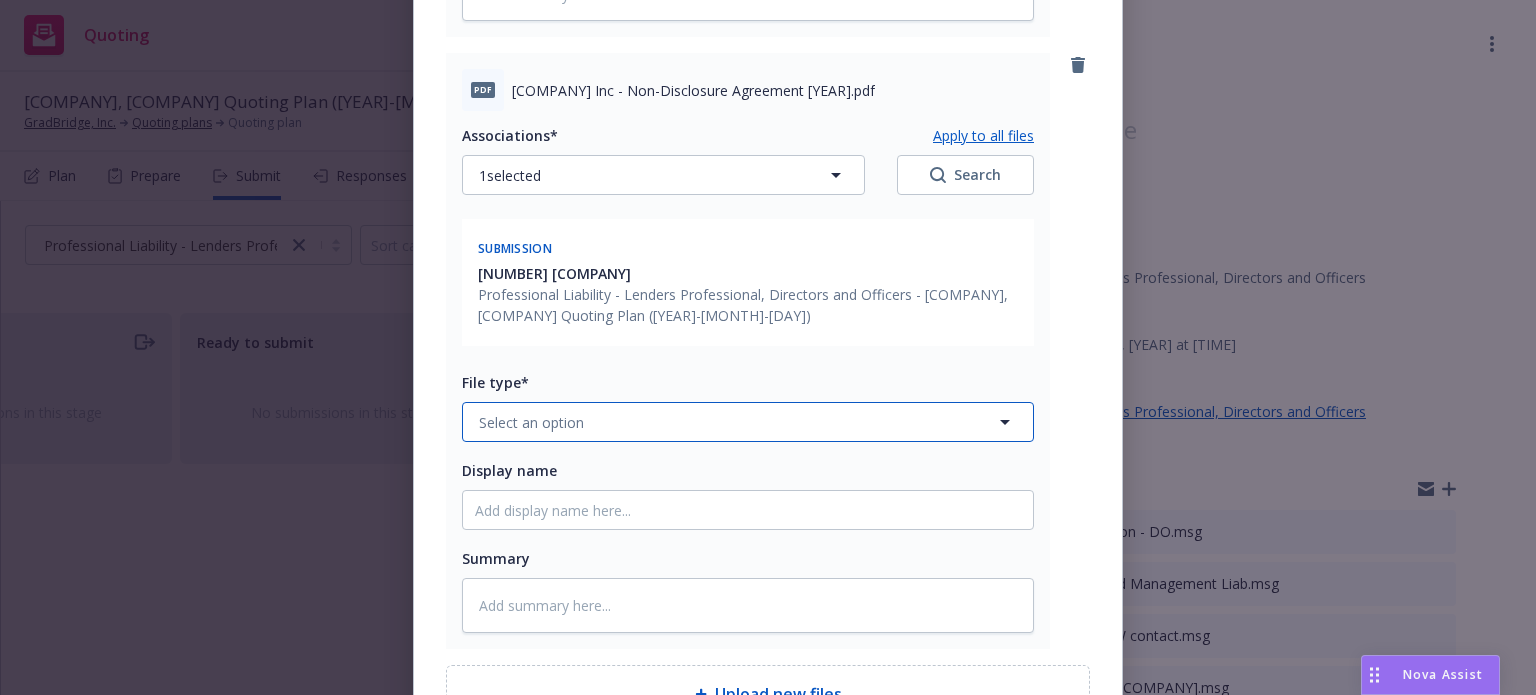 click on "Select an option" at bounding box center [748, 422] 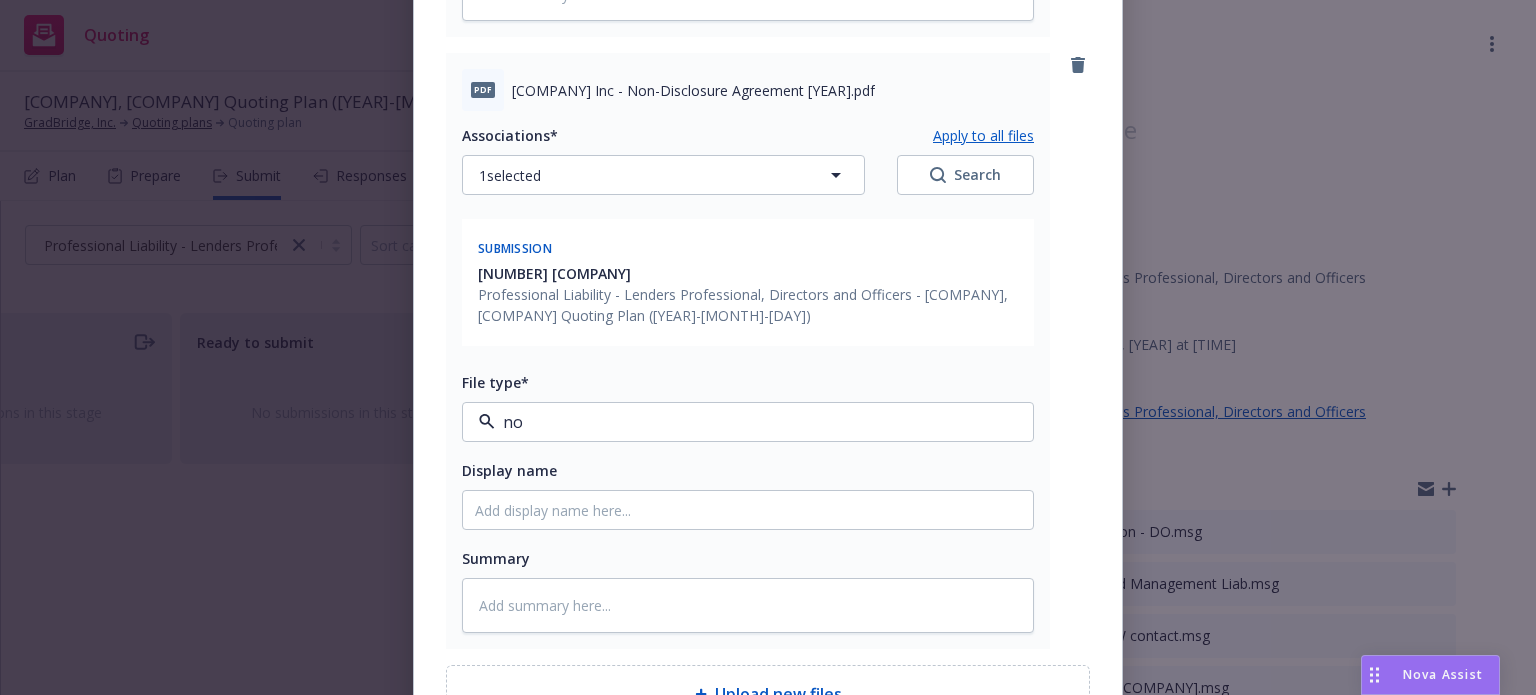 type on "non" 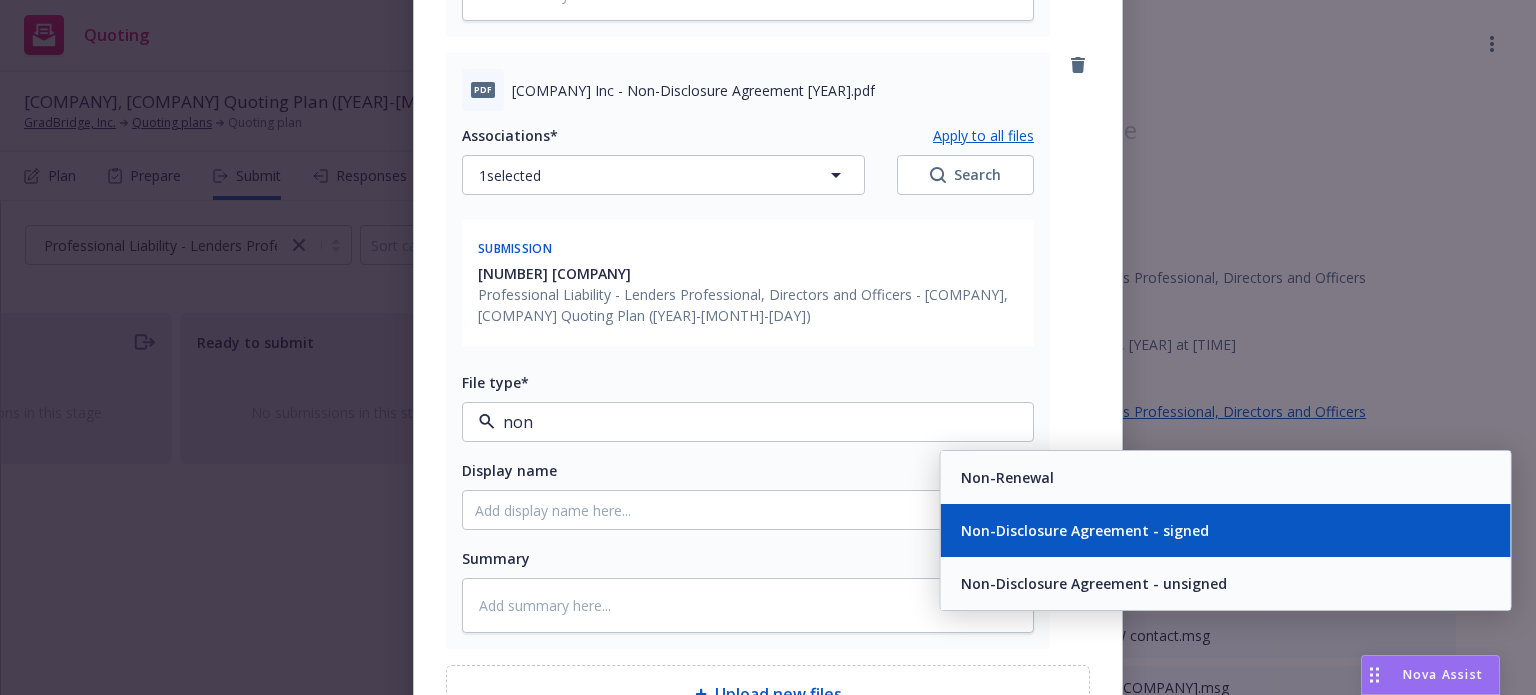 click on "Non-Disclosure Agreement - signed" at bounding box center [1085, 530] 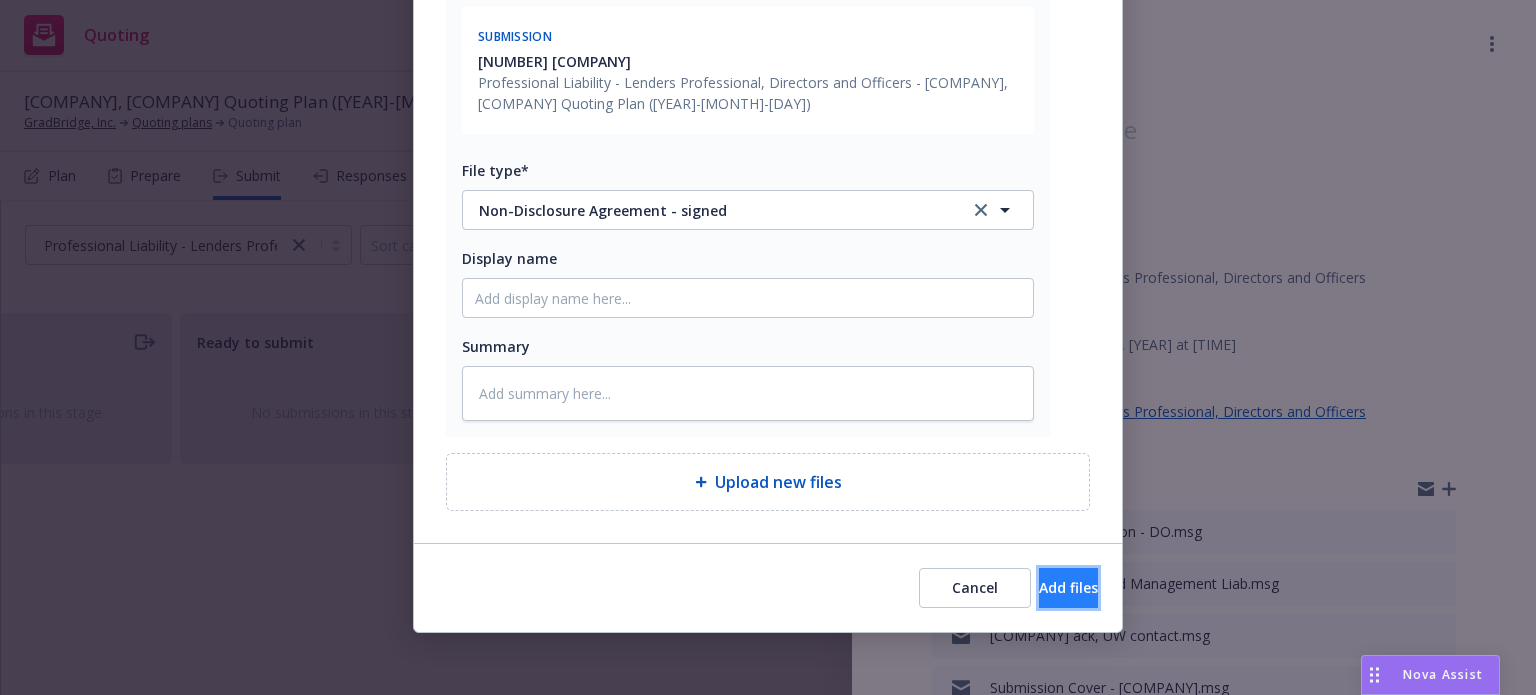 click on "Add files" at bounding box center [1068, 588] 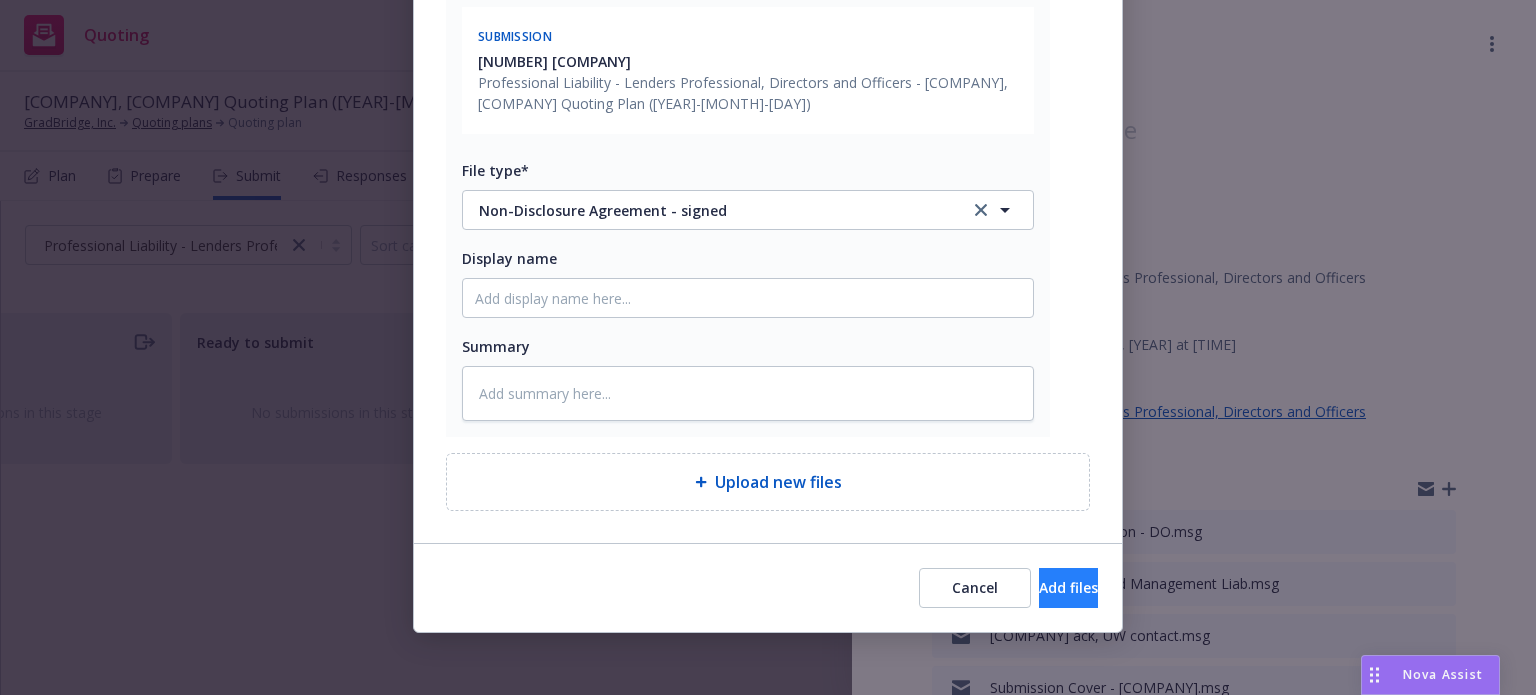 scroll, scrollTop: 930, scrollLeft: 0, axis: vertical 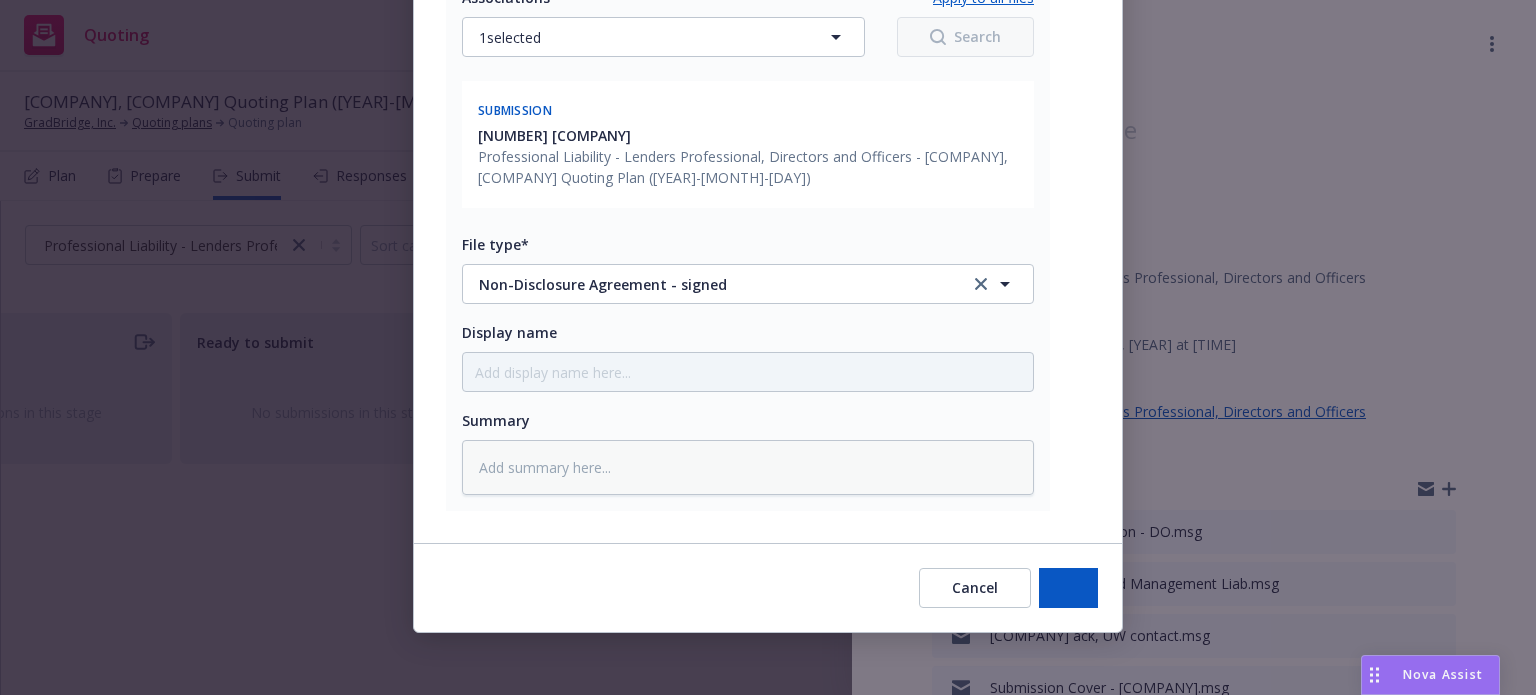 type on "x" 